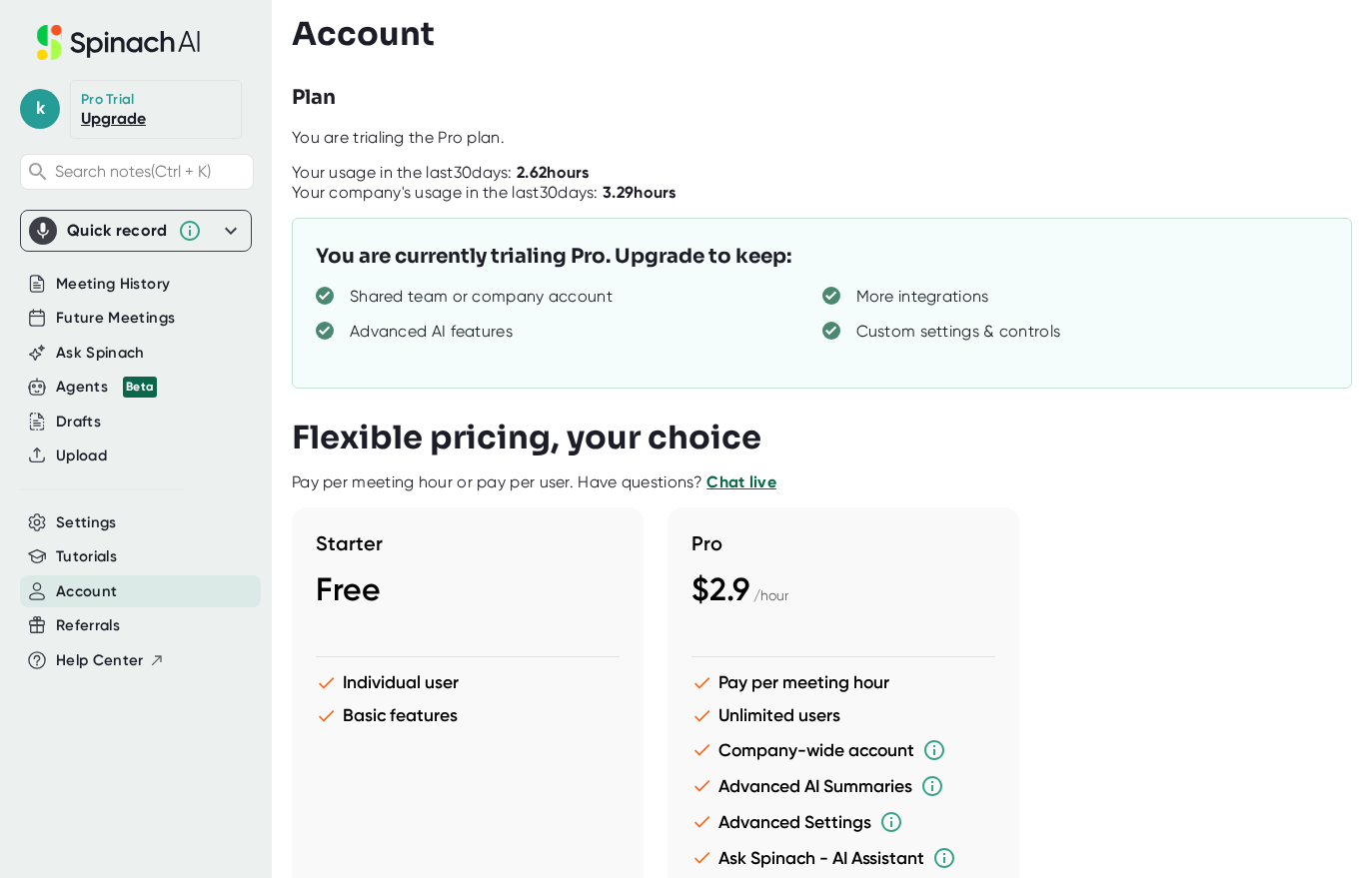 scroll, scrollTop: 0, scrollLeft: 0, axis: both 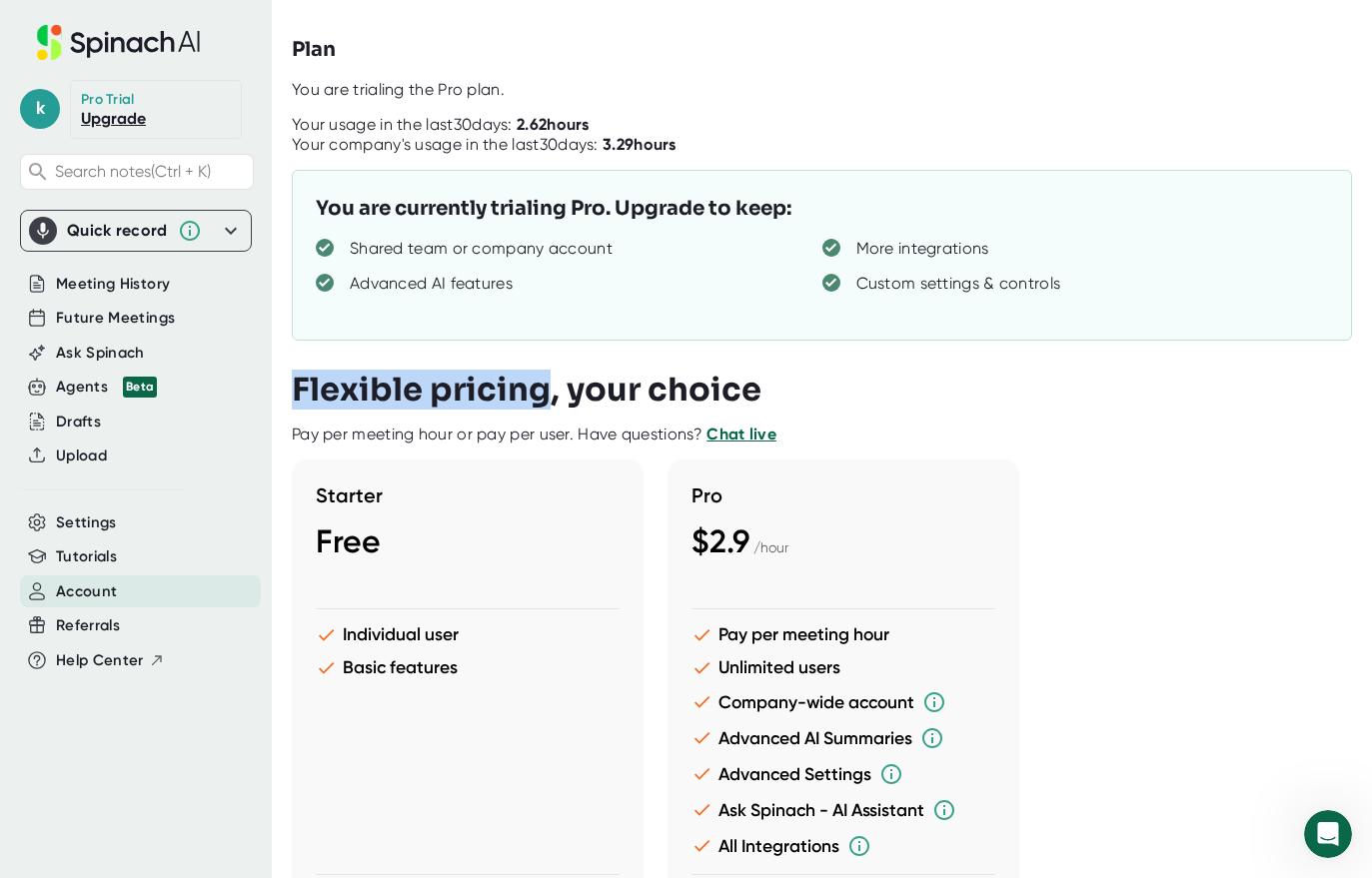 drag, startPoint x: 295, startPoint y: 385, endPoint x: 539, endPoint y: 399, distance: 244.4013 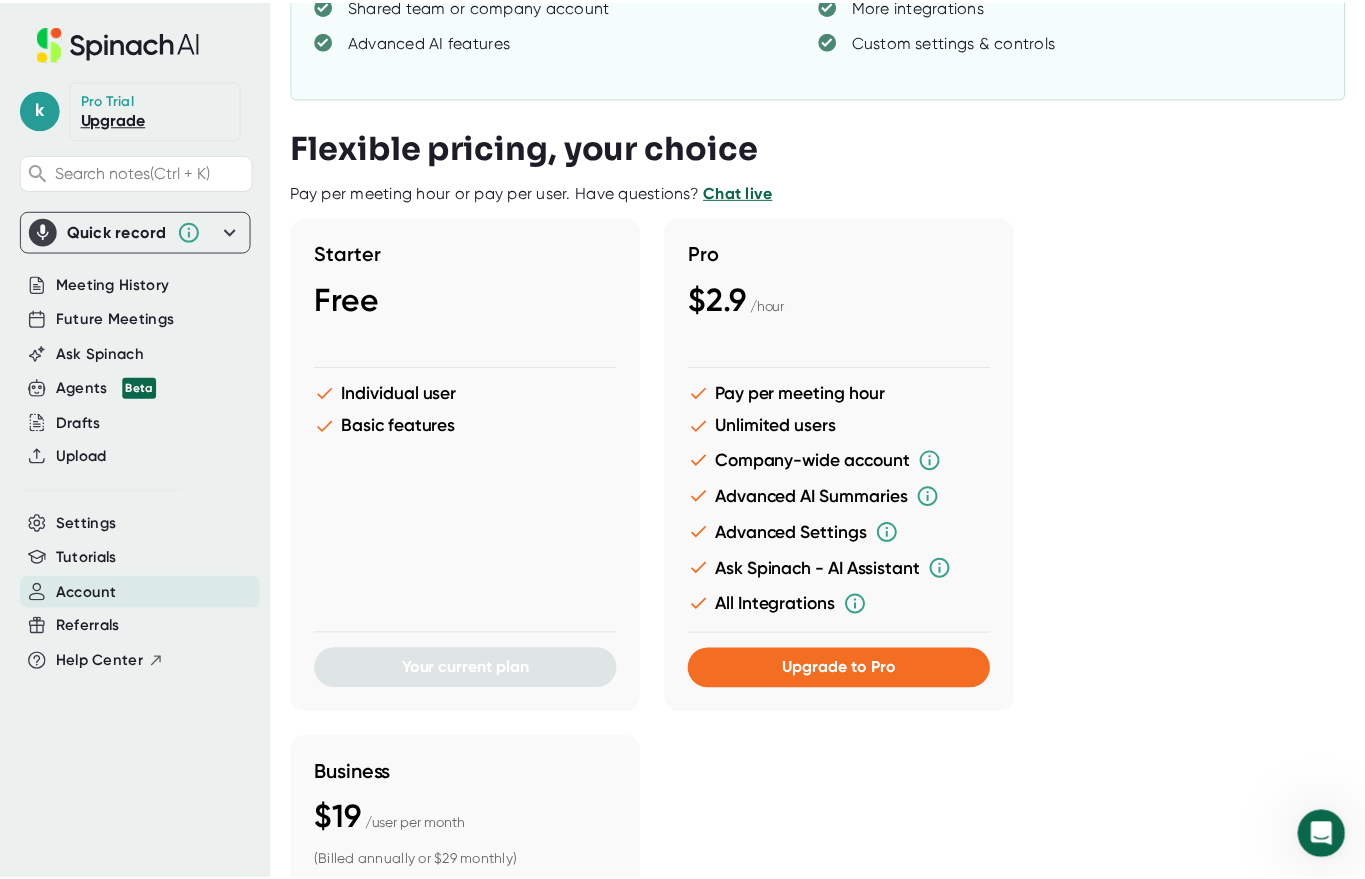 scroll, scrollTop: 0, scrollLeft: 0, axis: both 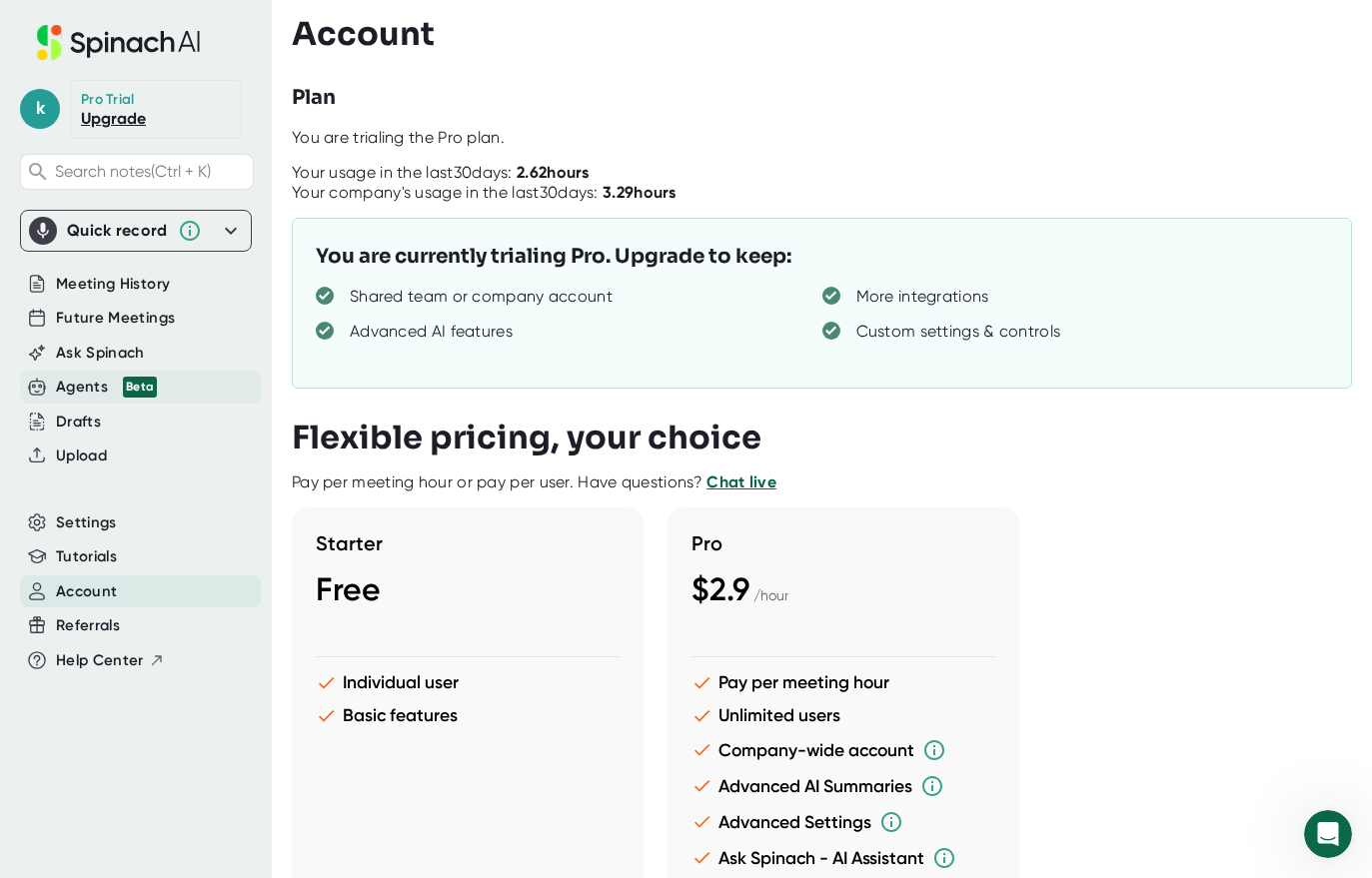 click on "Agents   Beta" at bounding box center [106, 387] 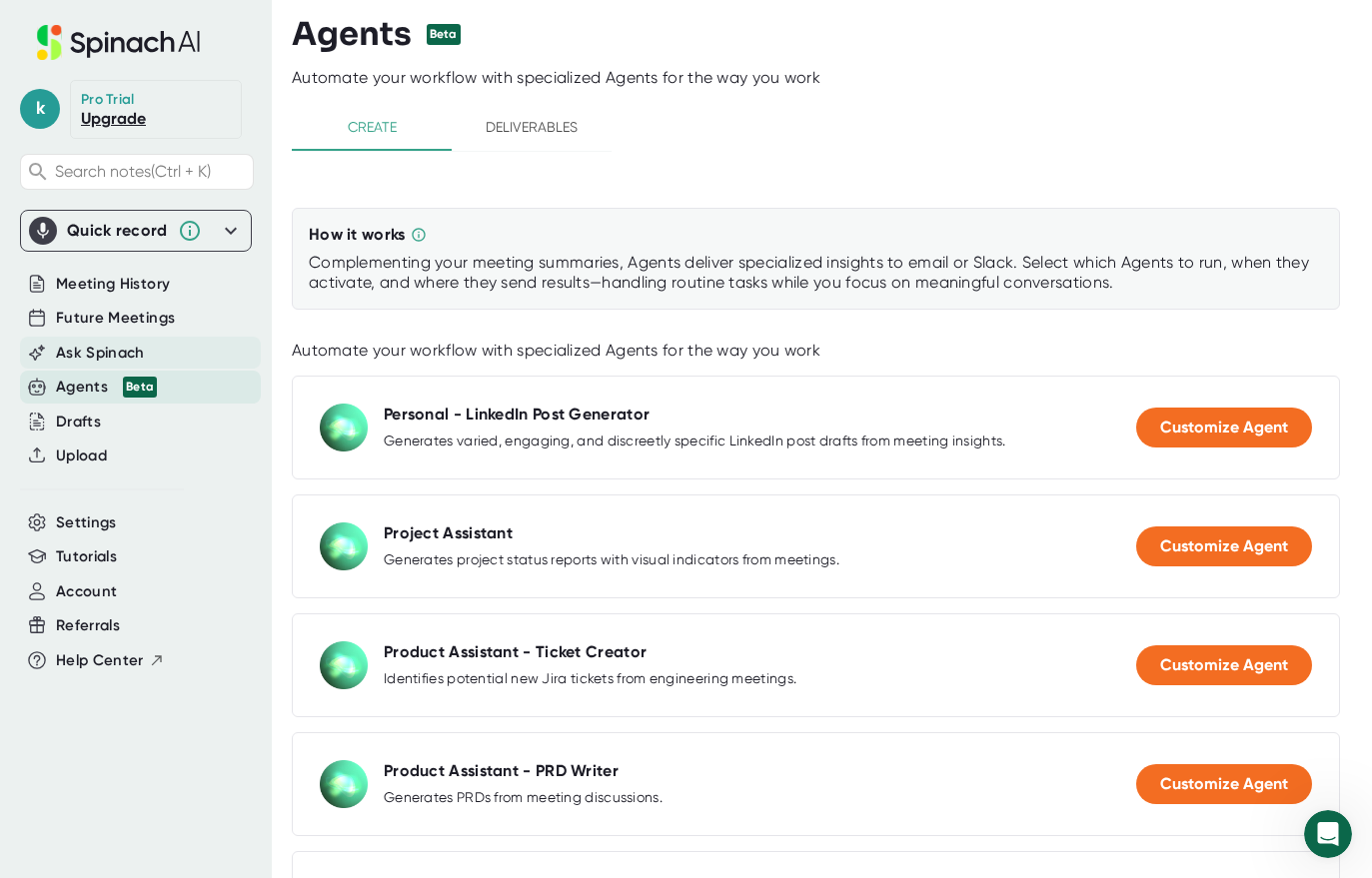 click on "Ask Spinach" at bounding box center (100, 353) 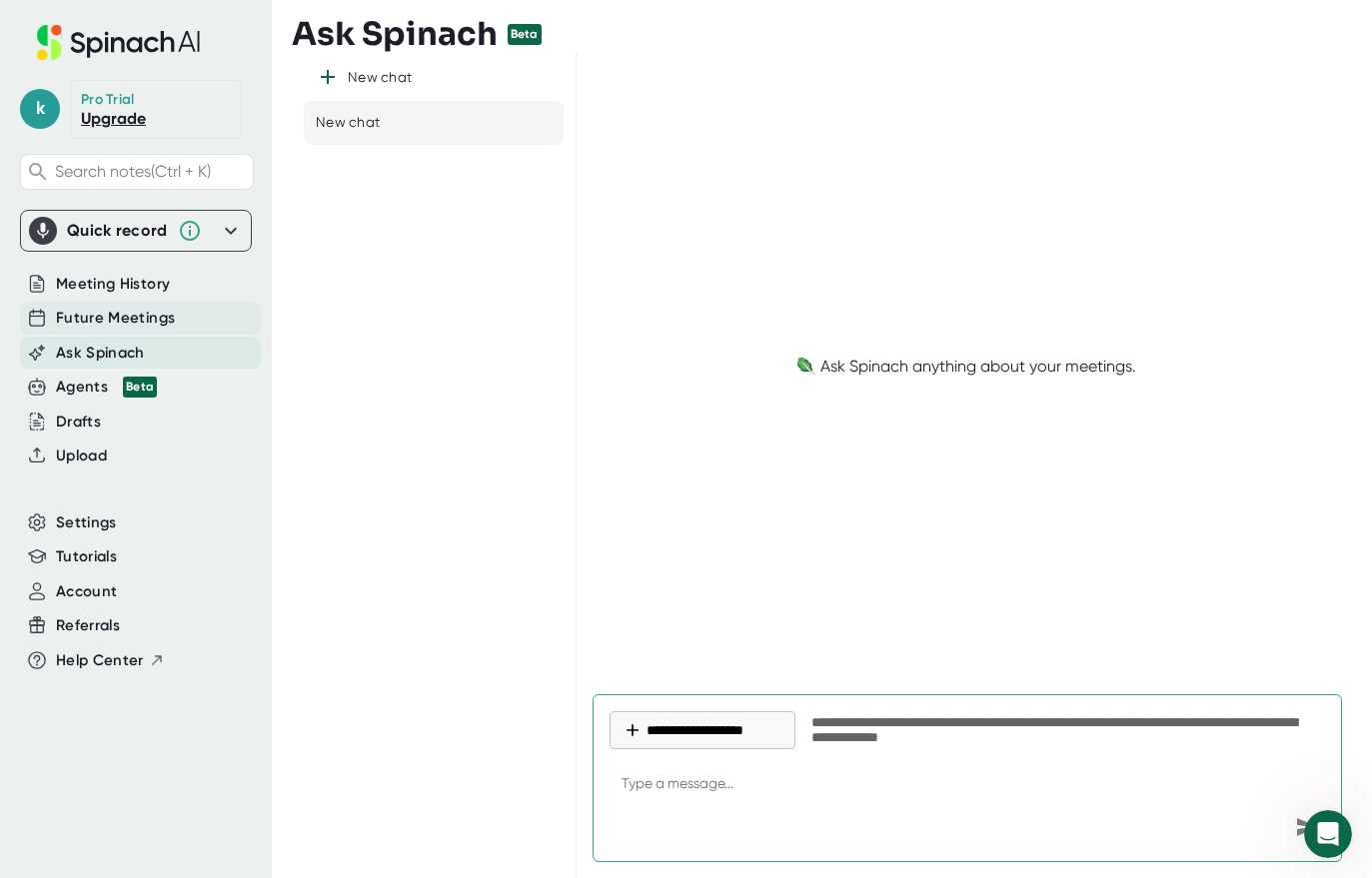 type on "x" 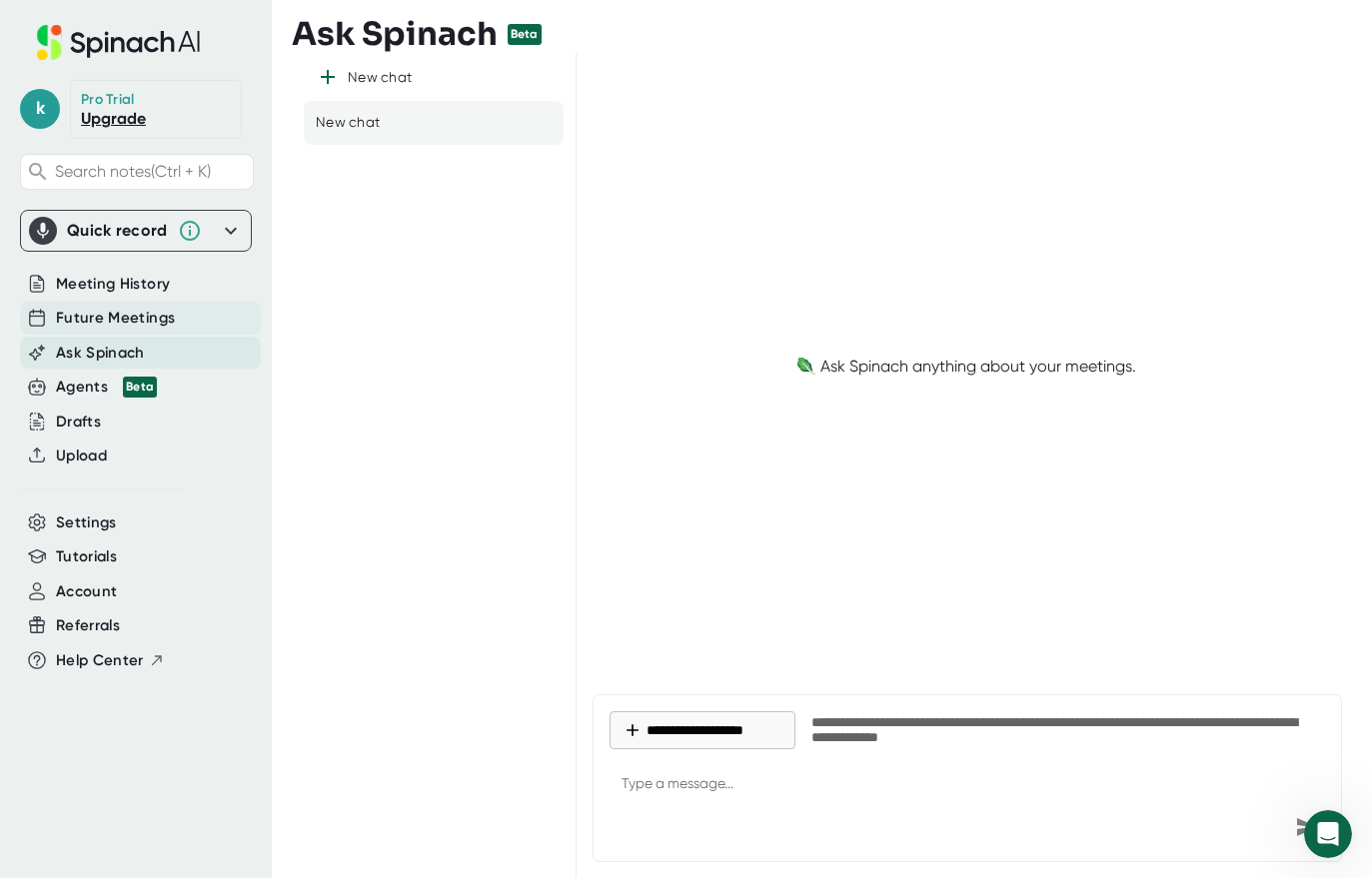 click on "Future Meetings" at bounding box center [115, 318] 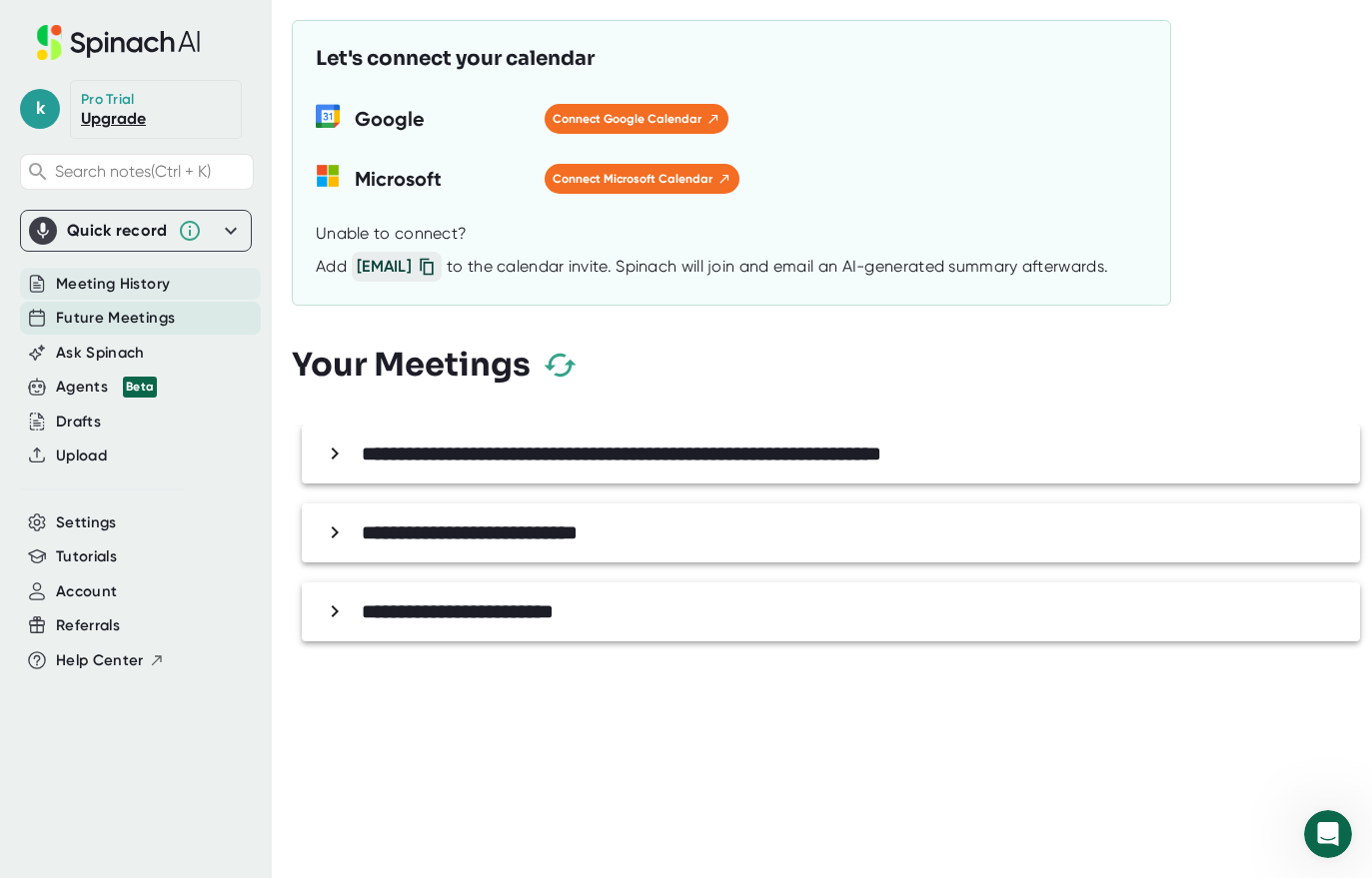 click on "Meeting History" at bounding box center [113, 284] 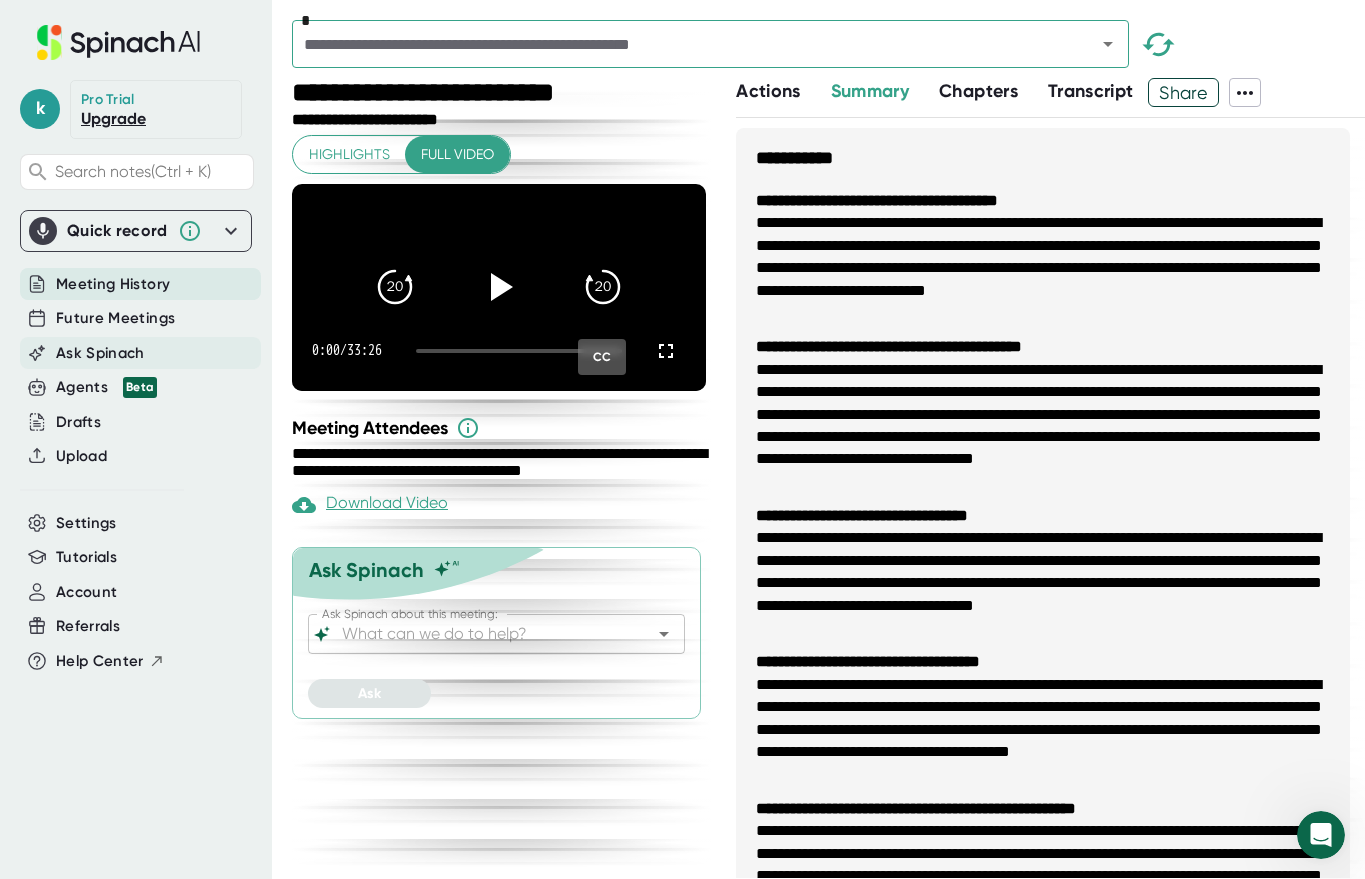 click on "Ask Spinach" at bounding box center (100, 353) 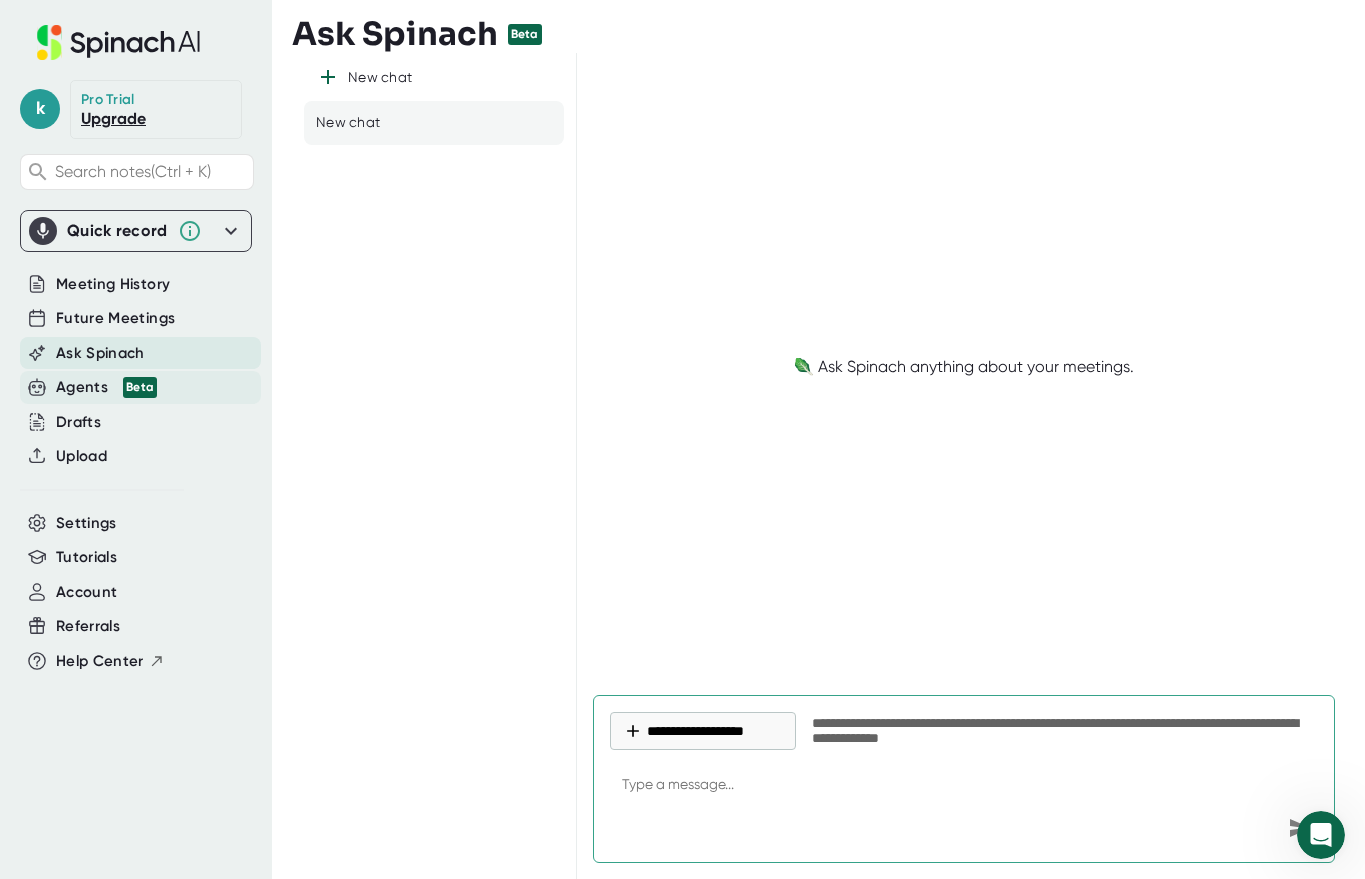 click on "Agents   Beta" at bounding box center [106, 387] 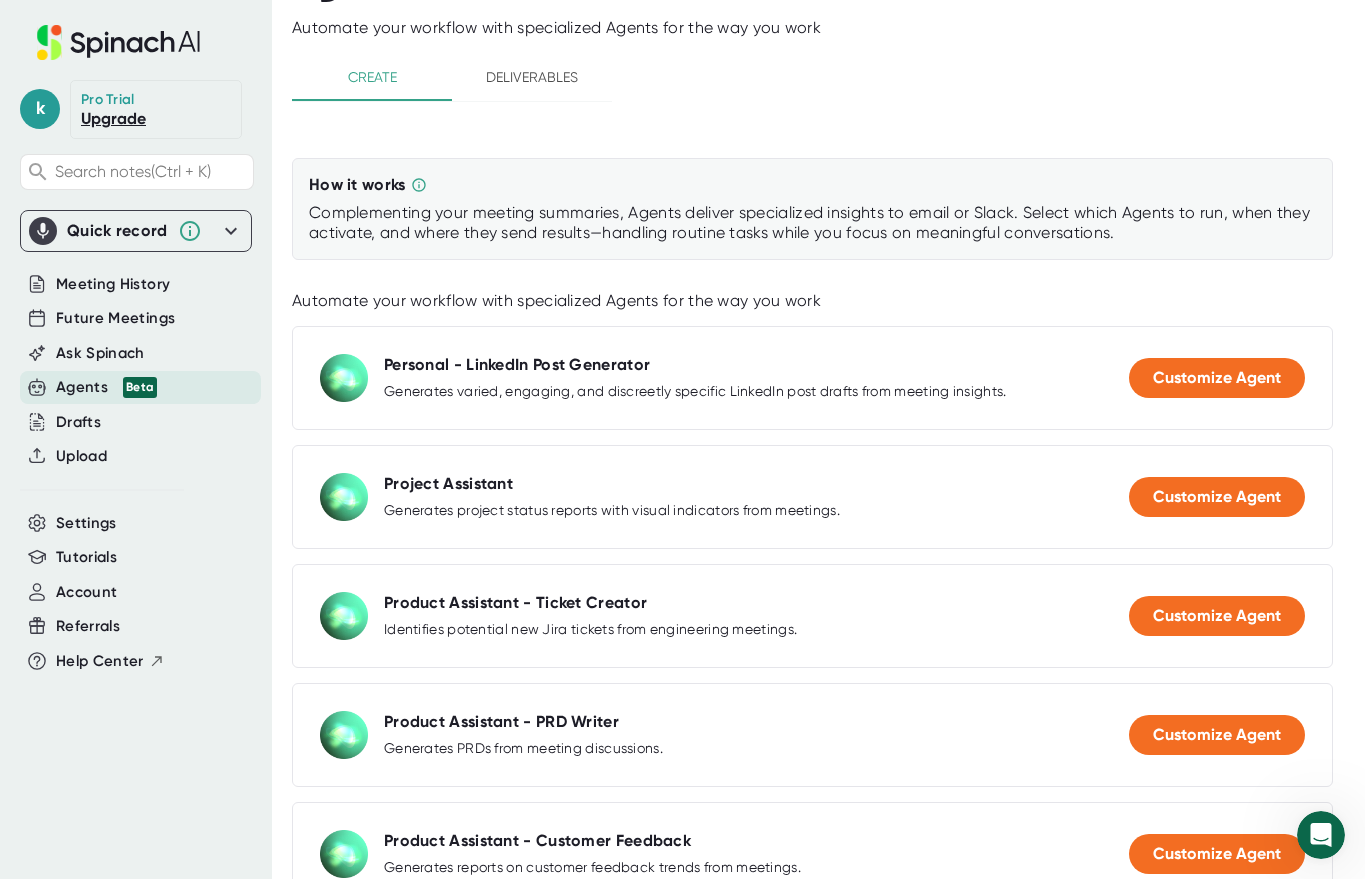 scroll, scrollTop: 51, scrollLeft: 0, axis: vertical 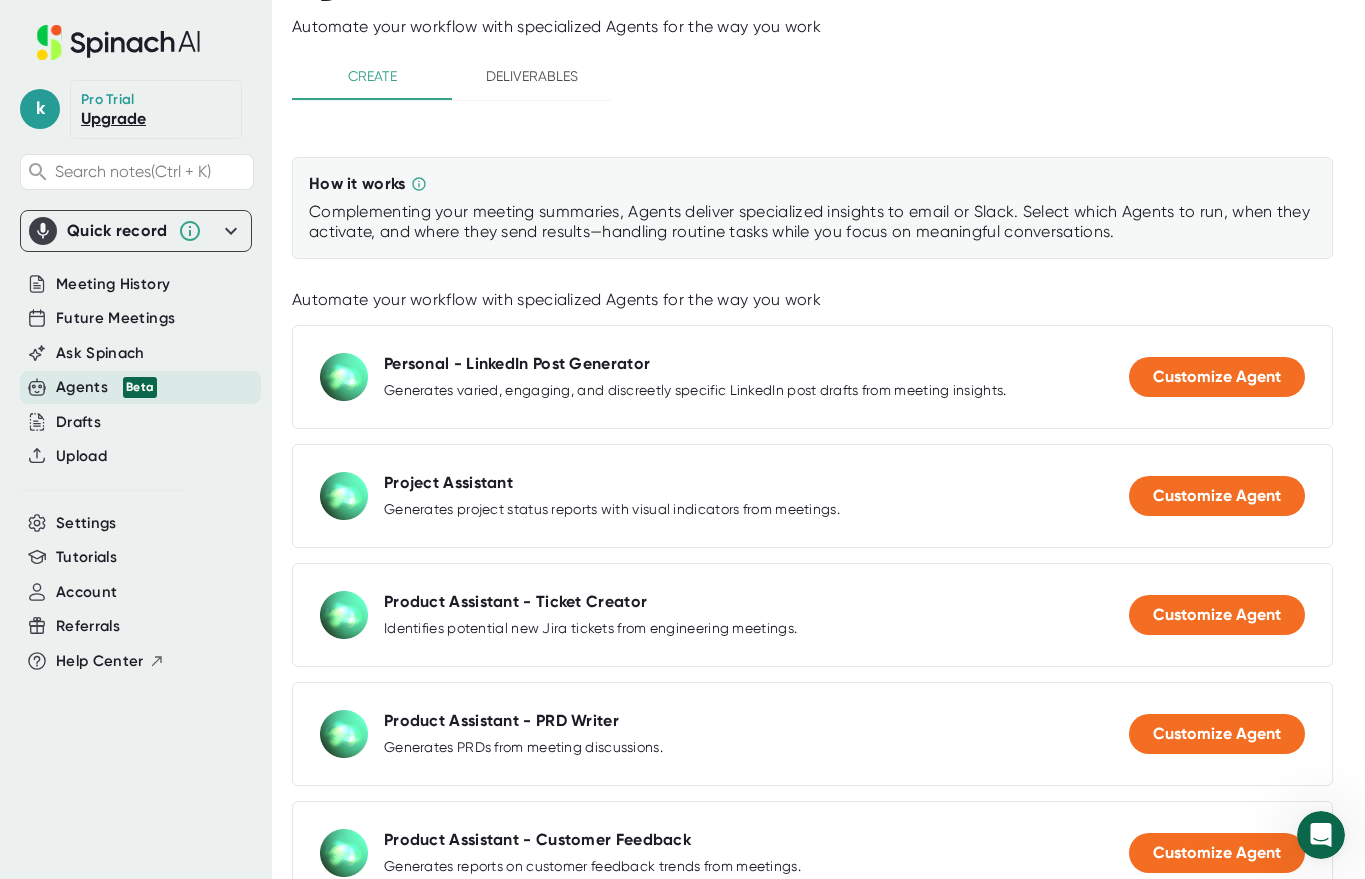 click on "Deliverables" at bounding box center [532, 76] 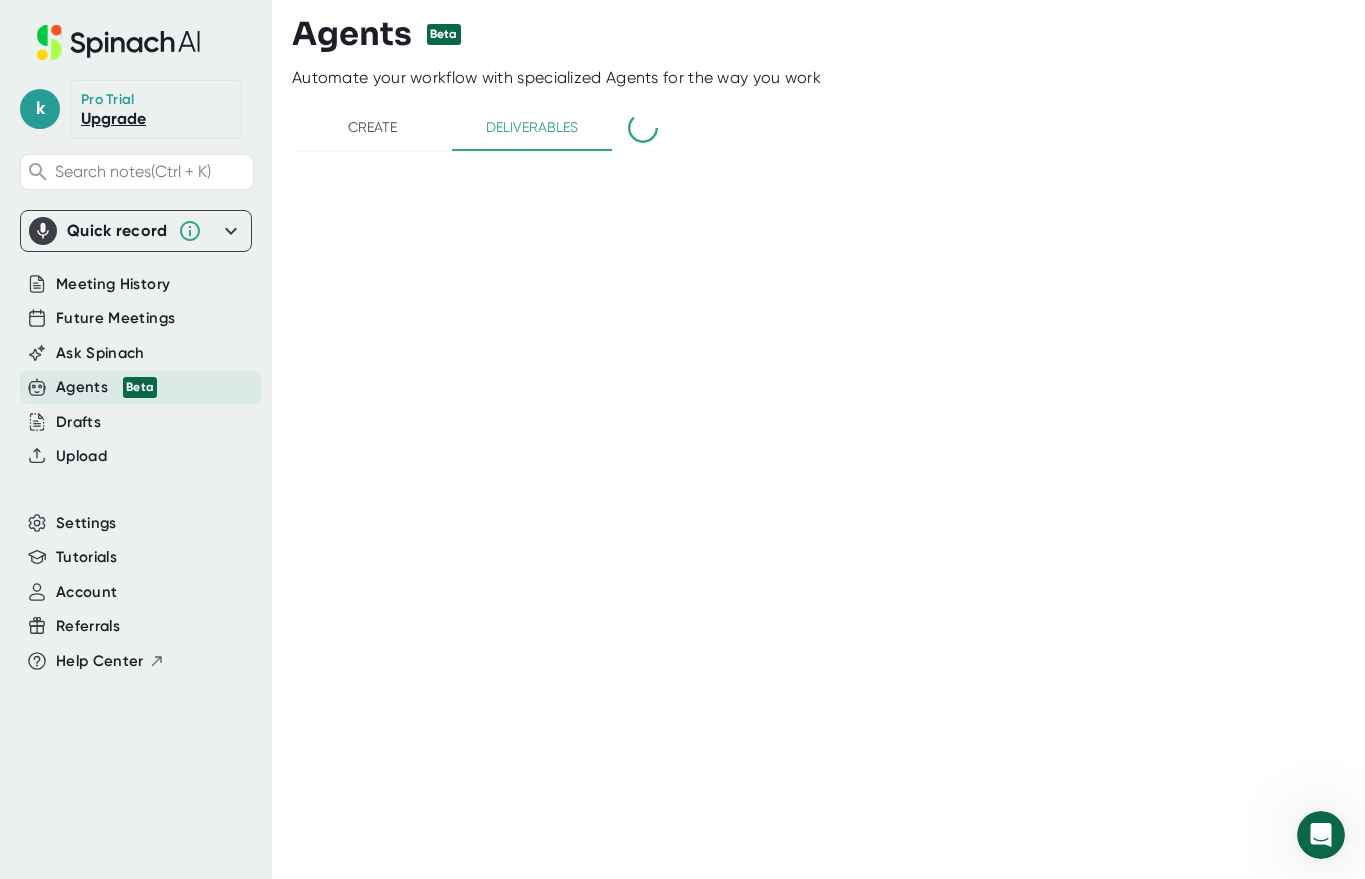 scroll, scrollTop: 0, scrollLeft: 0, axis: both 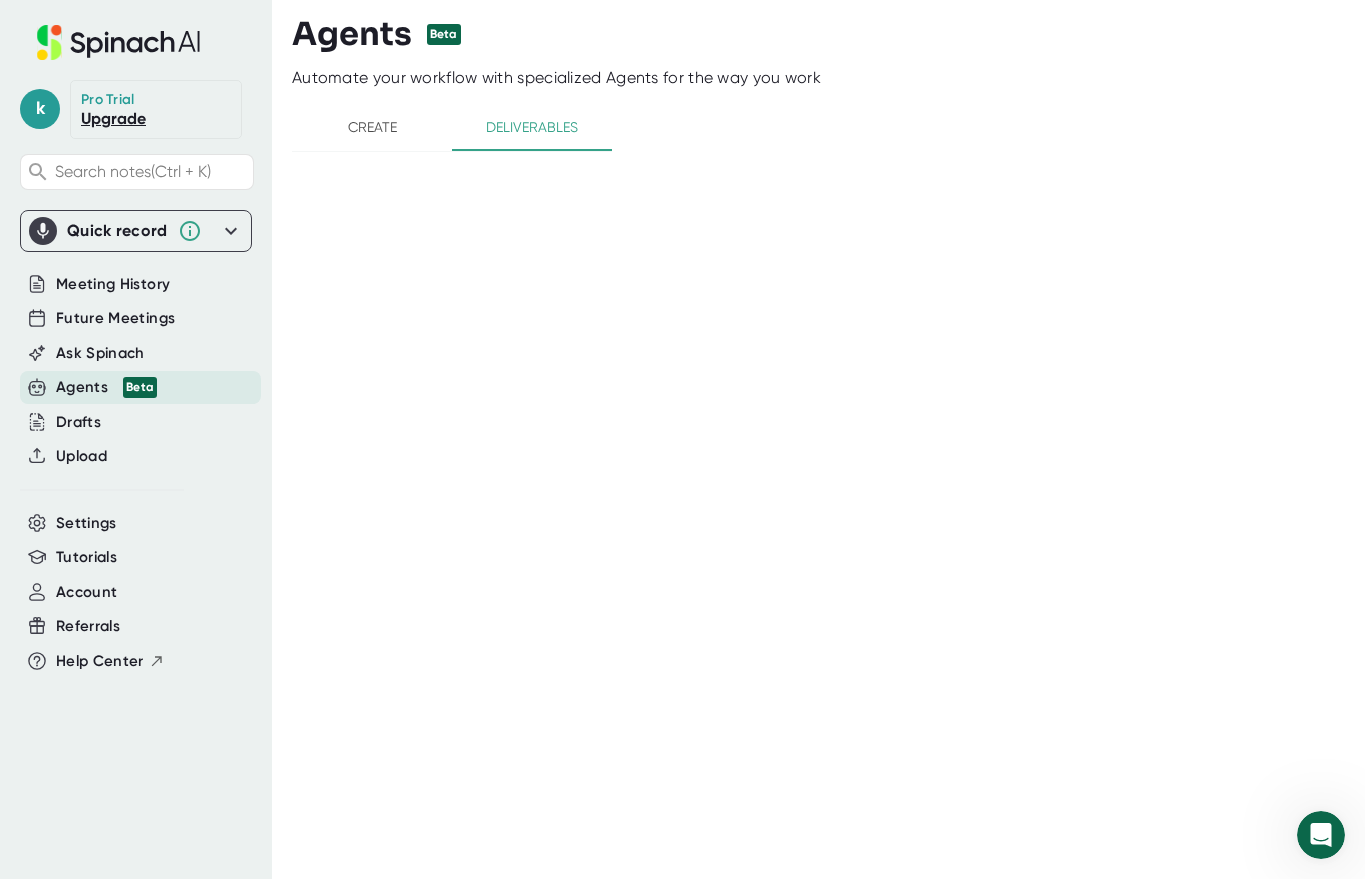click on "Deliverables" at bounding box center [532, 127] 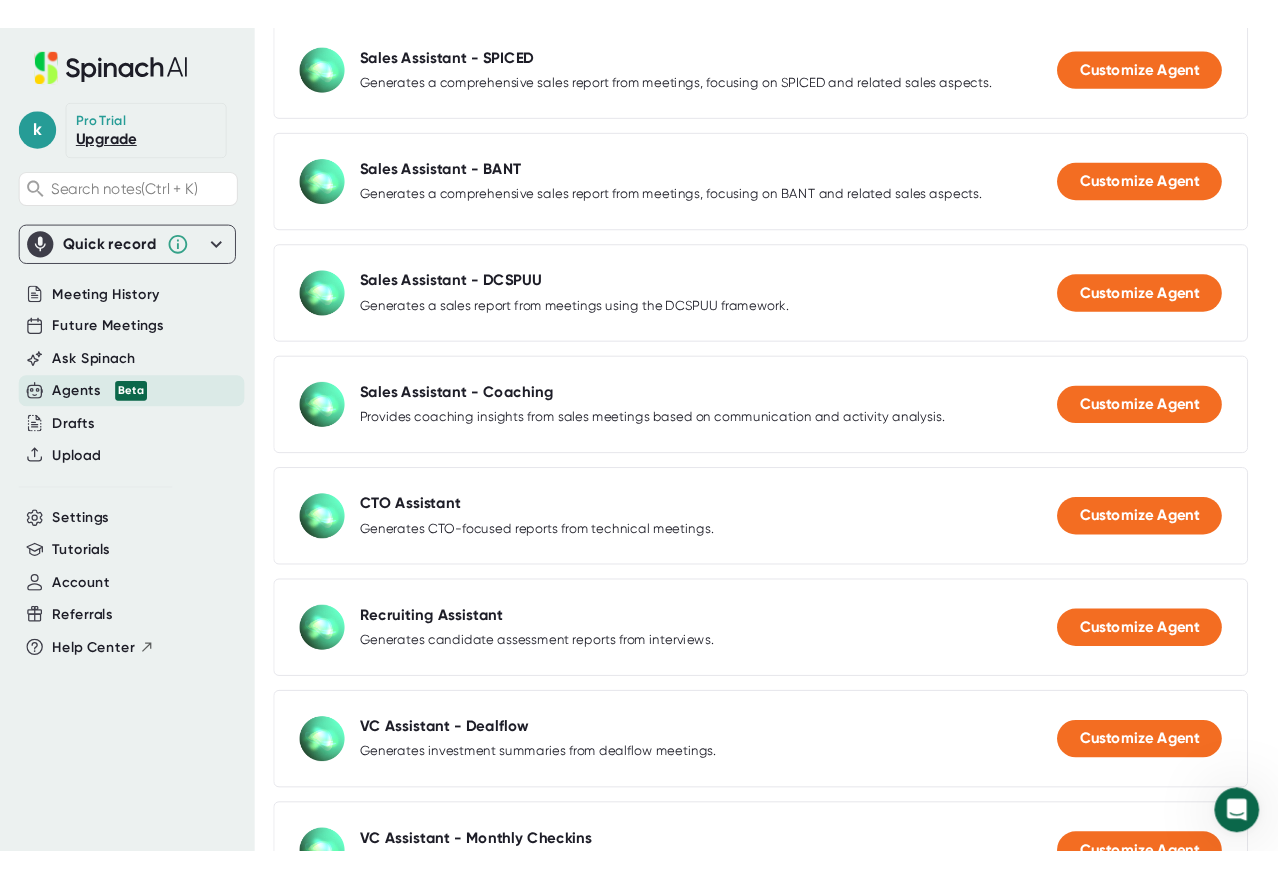 scroll, scrollTop: 1535, scrollLeft: 0, axis: vertical 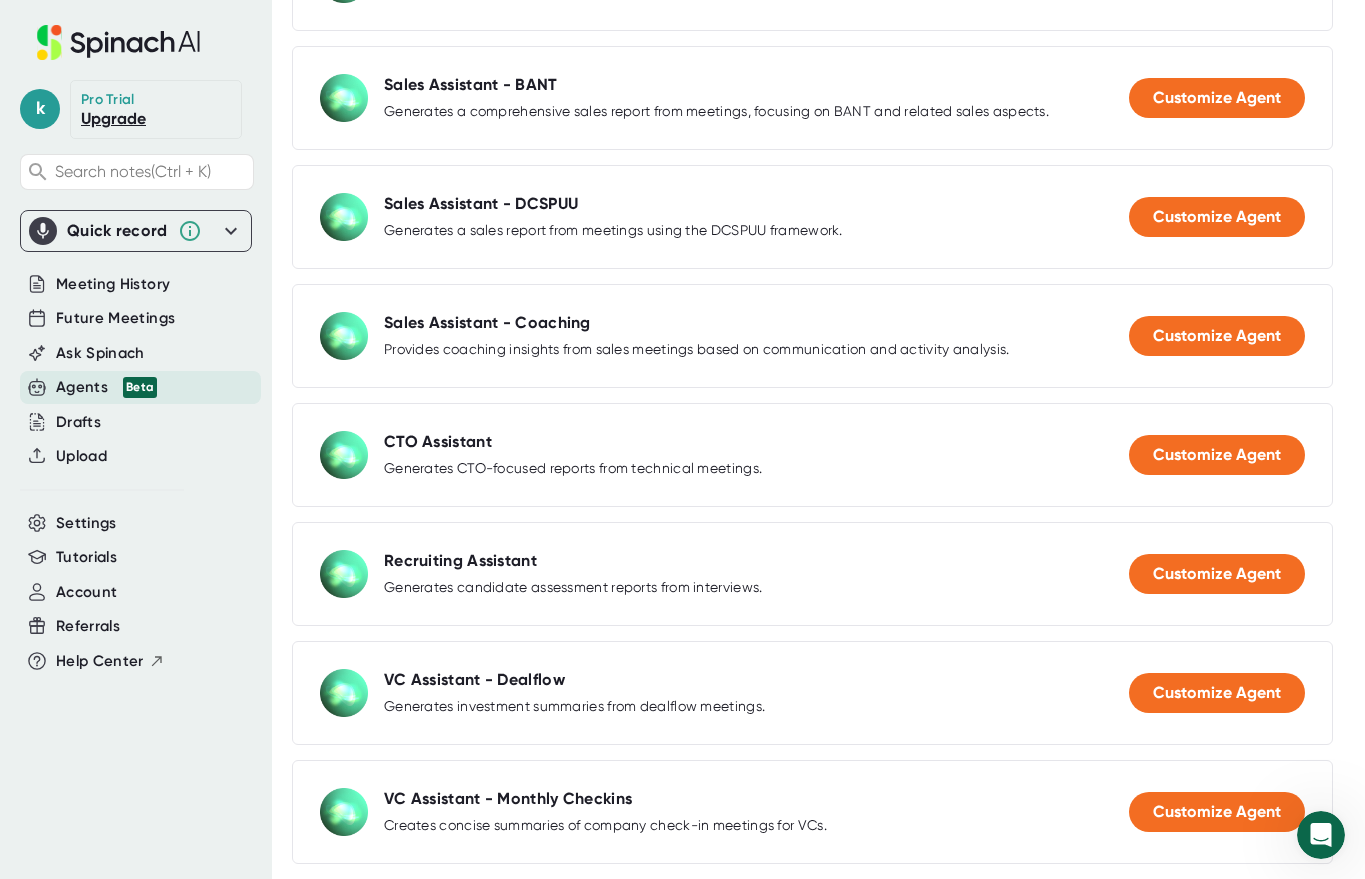 click on "k Pro Trial   Upgrade Search notes  (Ctrl + K) Quick record Permission denied. Please ensure microphone access is enabled Need help enabling permissions? Retry Meeting History Future Meetings Ask Spinach Agents   Beta Drafts   Upload Settings Tutorials Account Referrals Help Center" at bounding box center [136, 427] 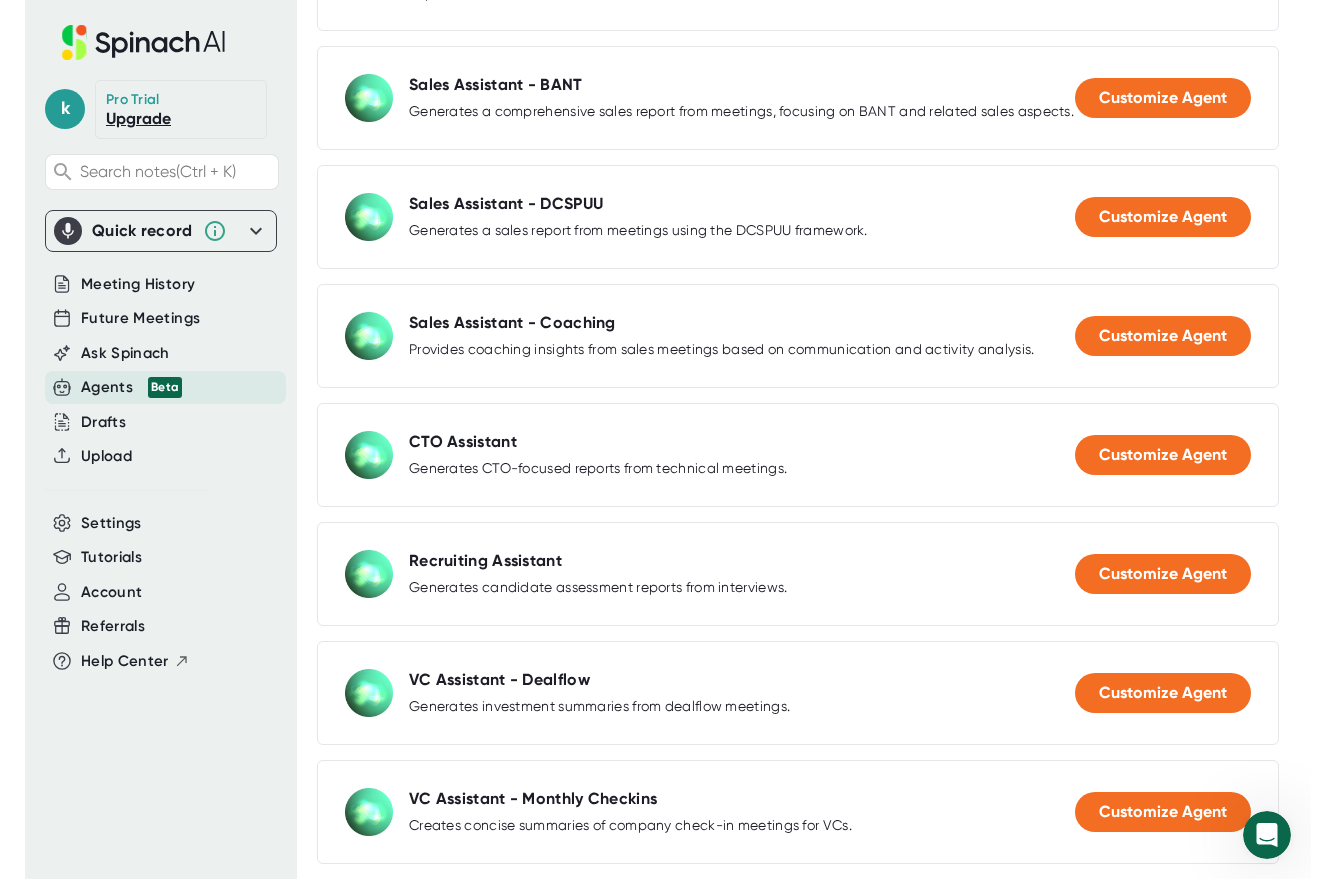 scroll, scrollTop: 1549, scrollLeft: 0, axis: vertical 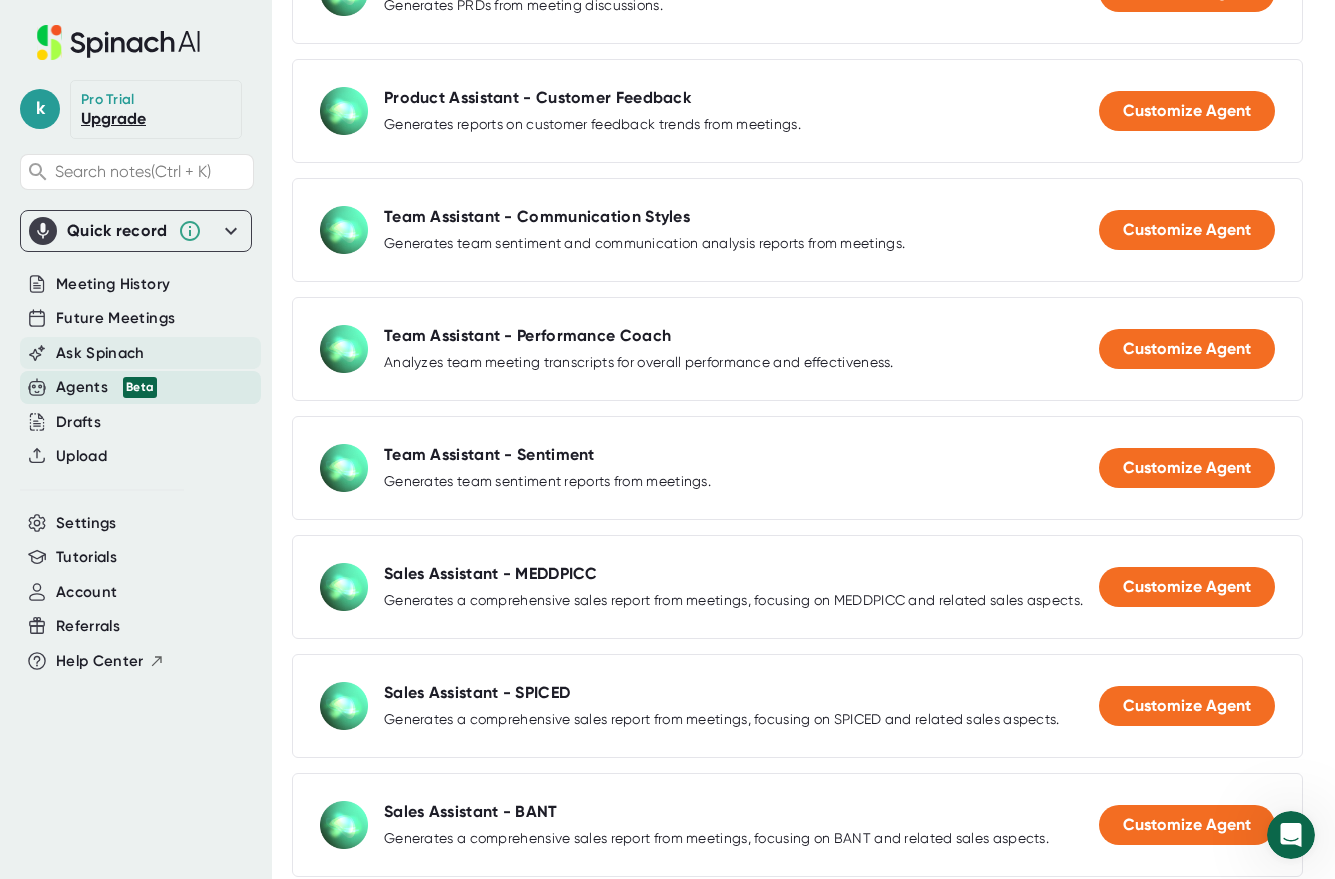 click on "Ask Spinach" at bounding box center [100, 353] 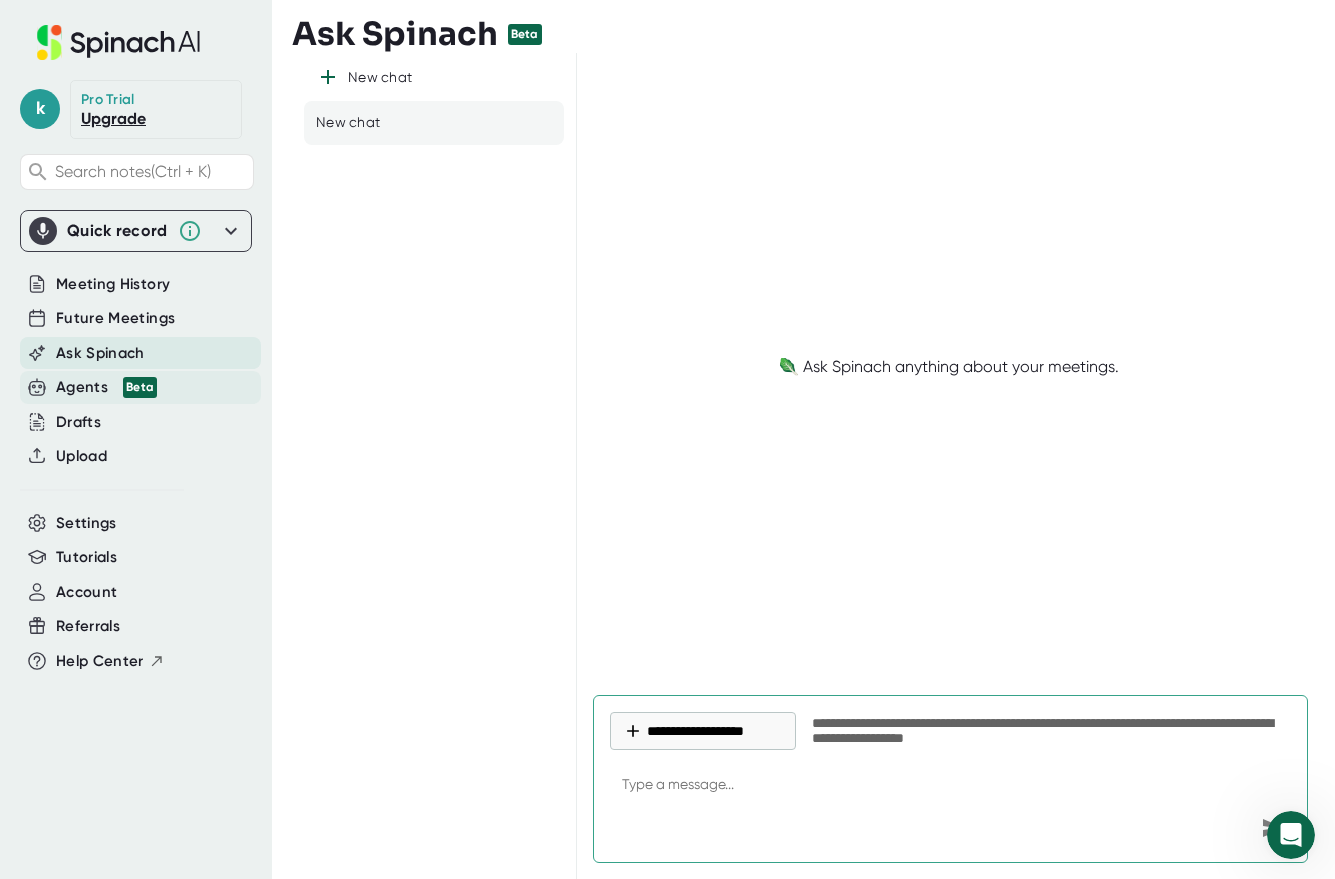 type on "x" 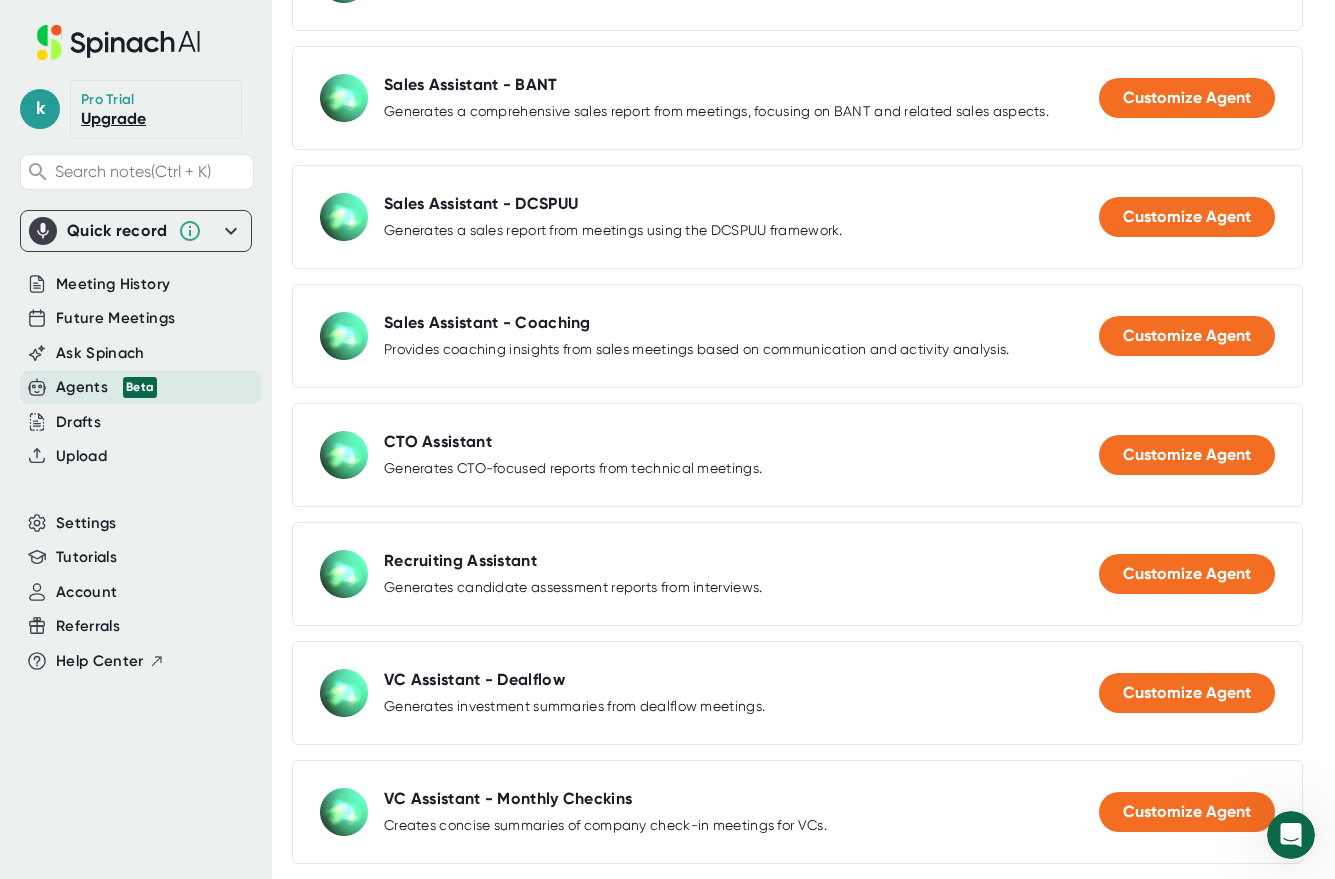 scroll, scrollTop: 1549, scrollLeft: 0, axis: vertical 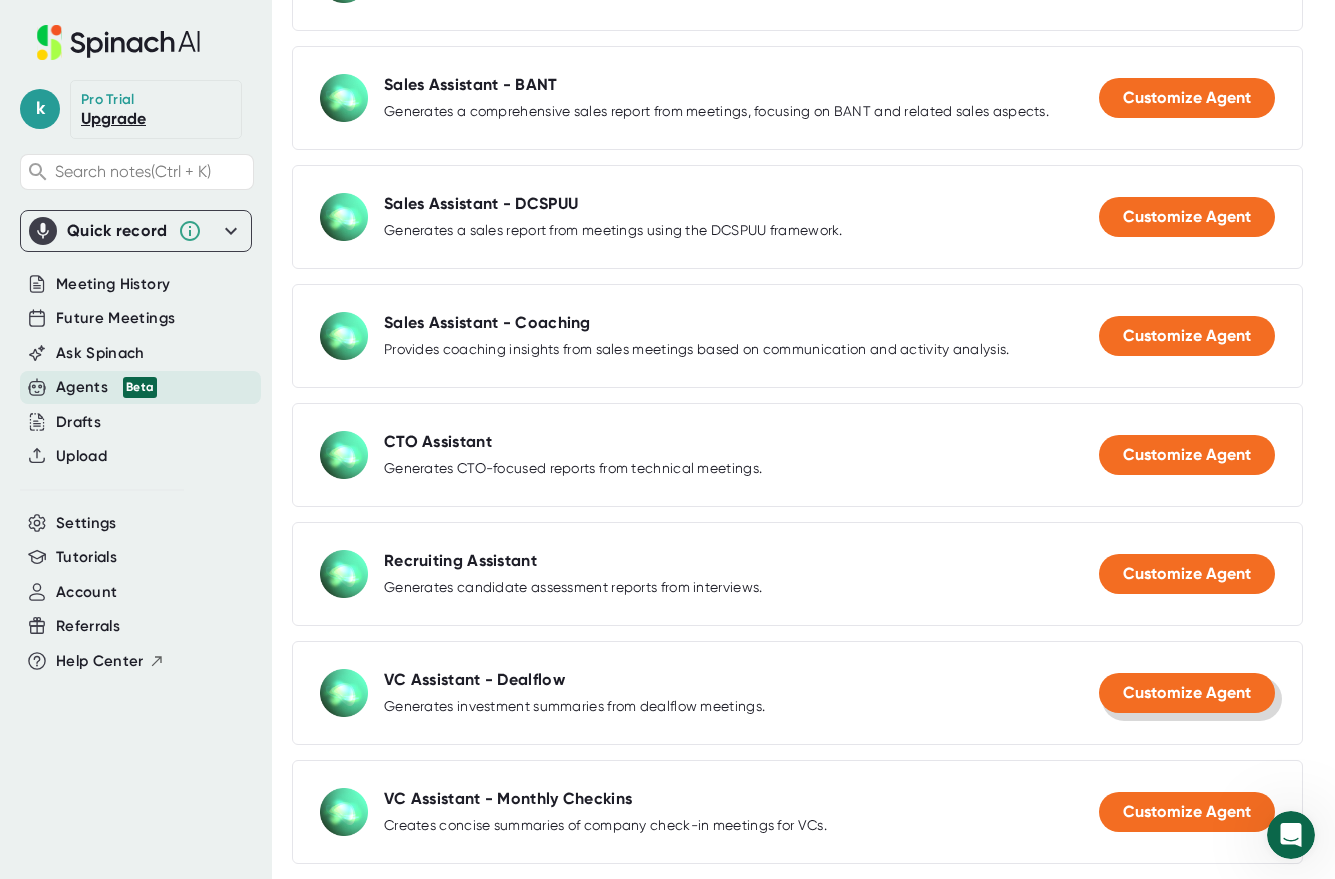 click on "Customize Agent" at bounding box center [1187, 692] 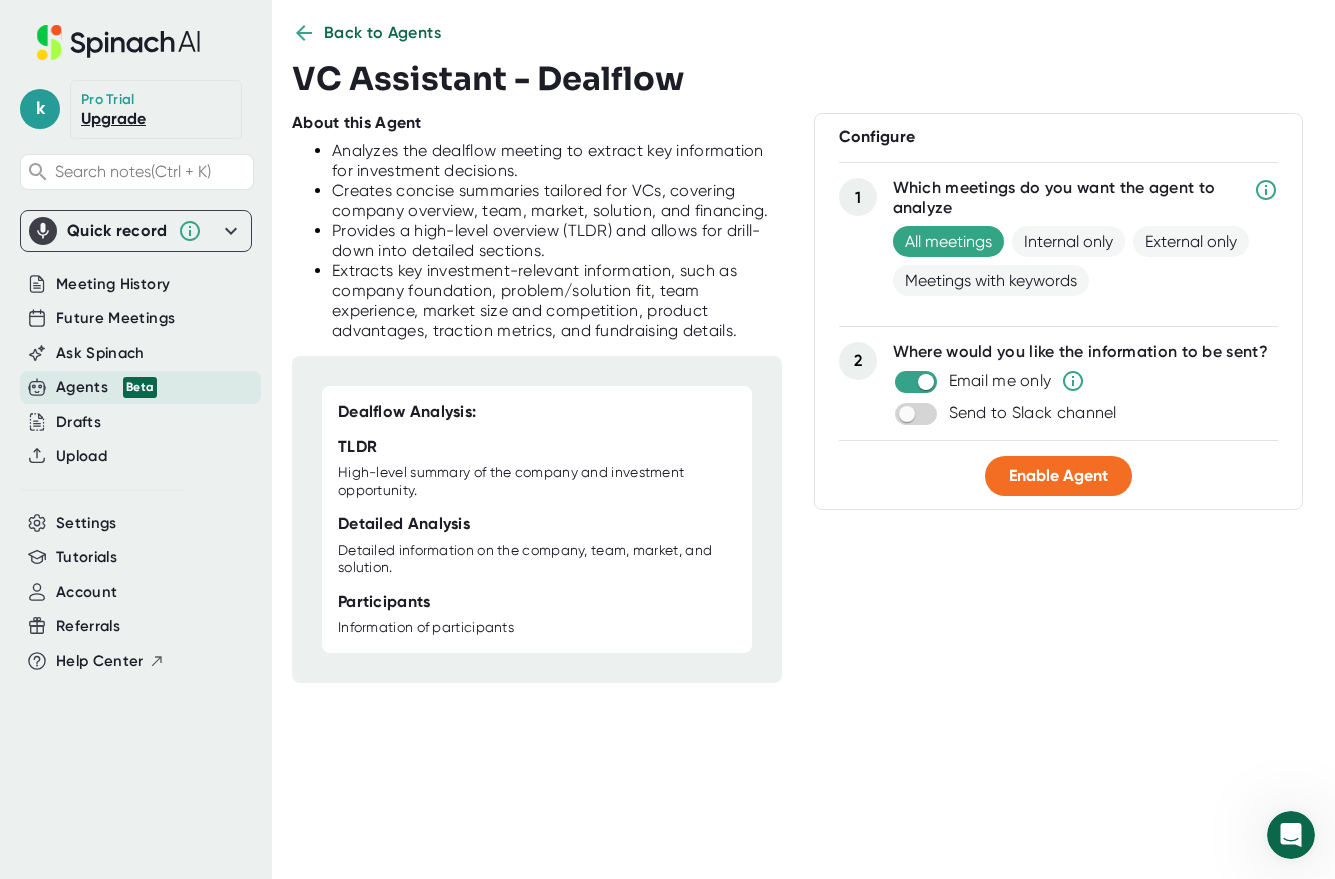 click on "Detailed information on the company, team, market, and solution." at bounding box center (537, 559) 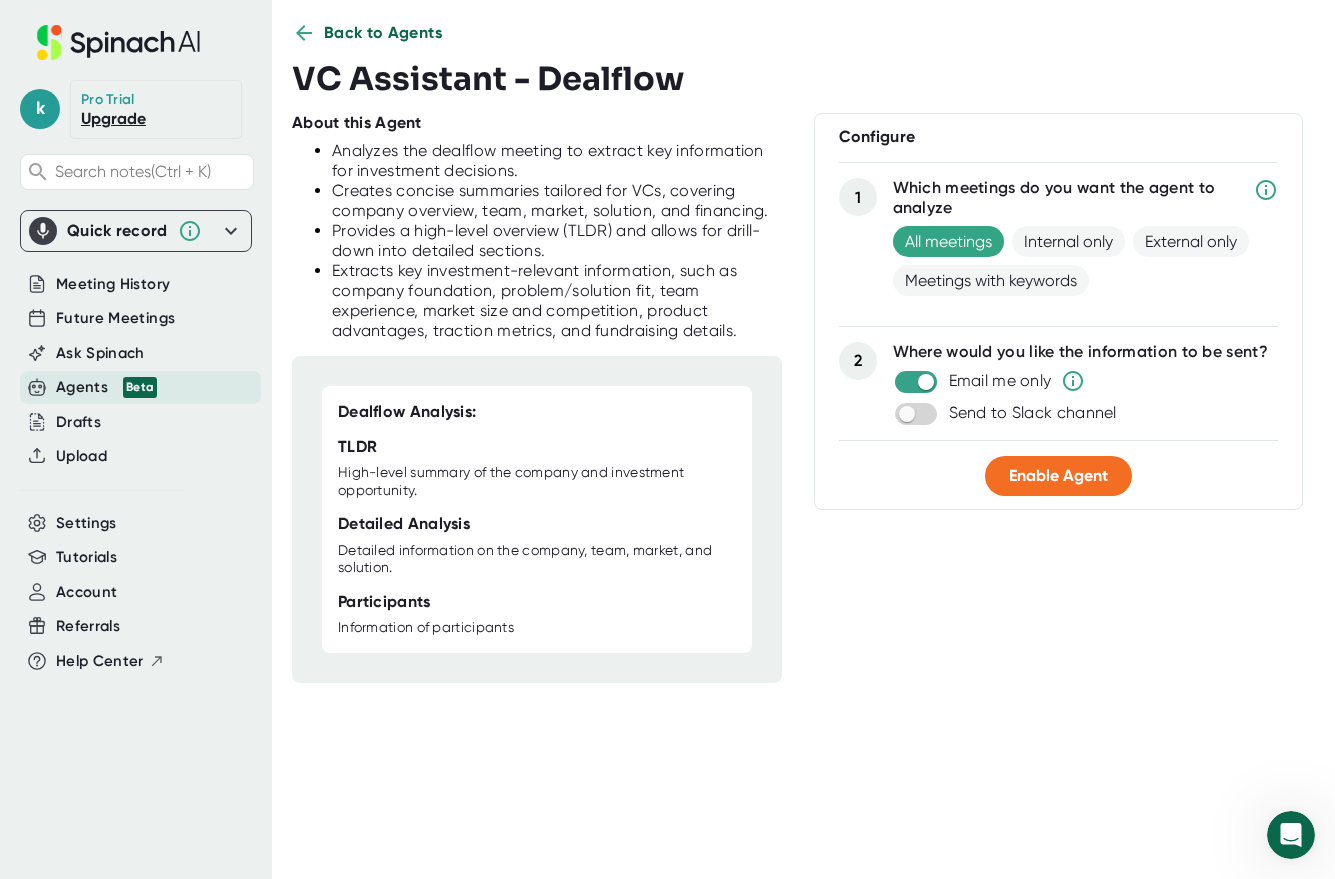 click on "Back to Agents" at bounding box center (383, 33) 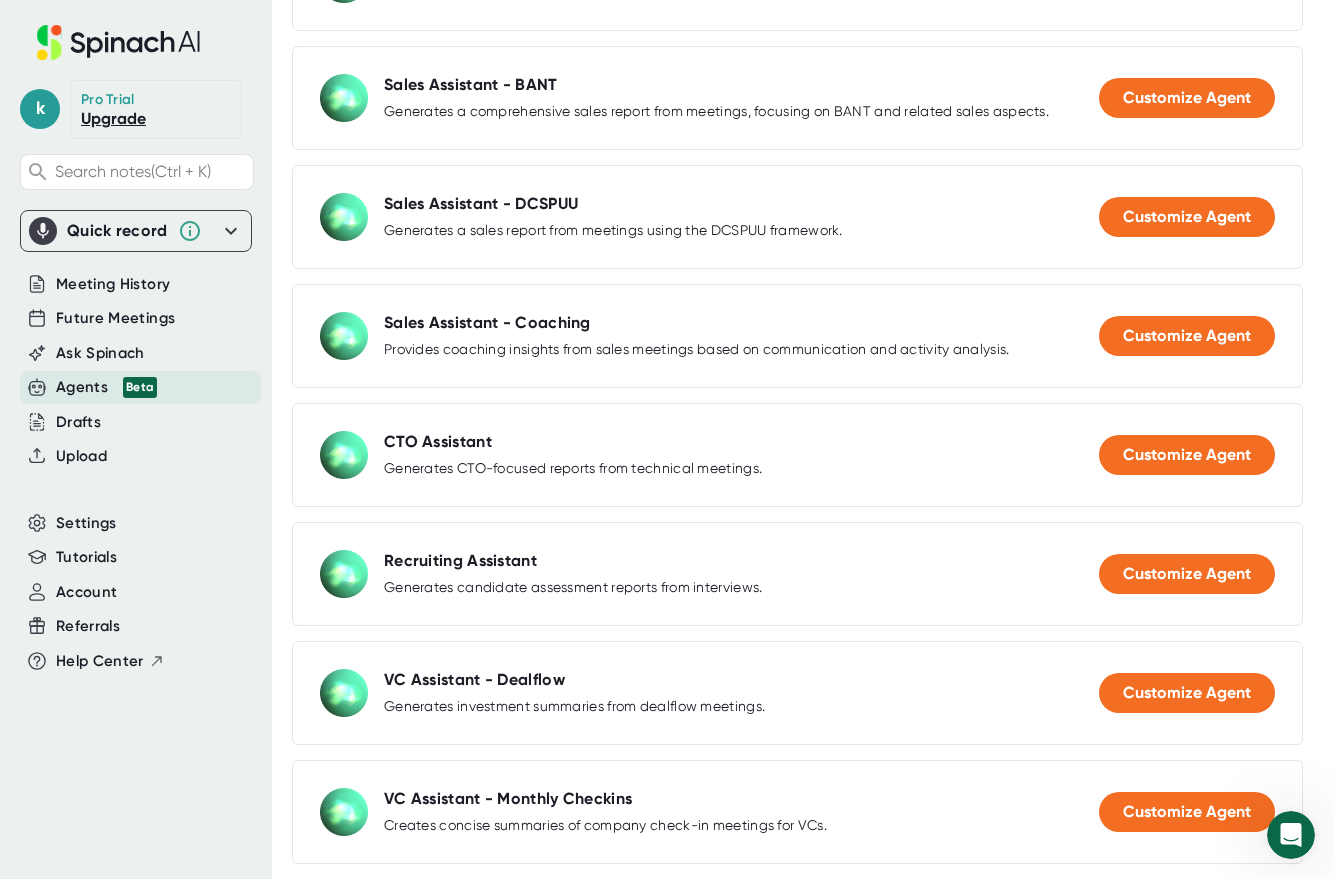 scroll, scrollTop: 1549, scrollLeft: 0, axis: vertical 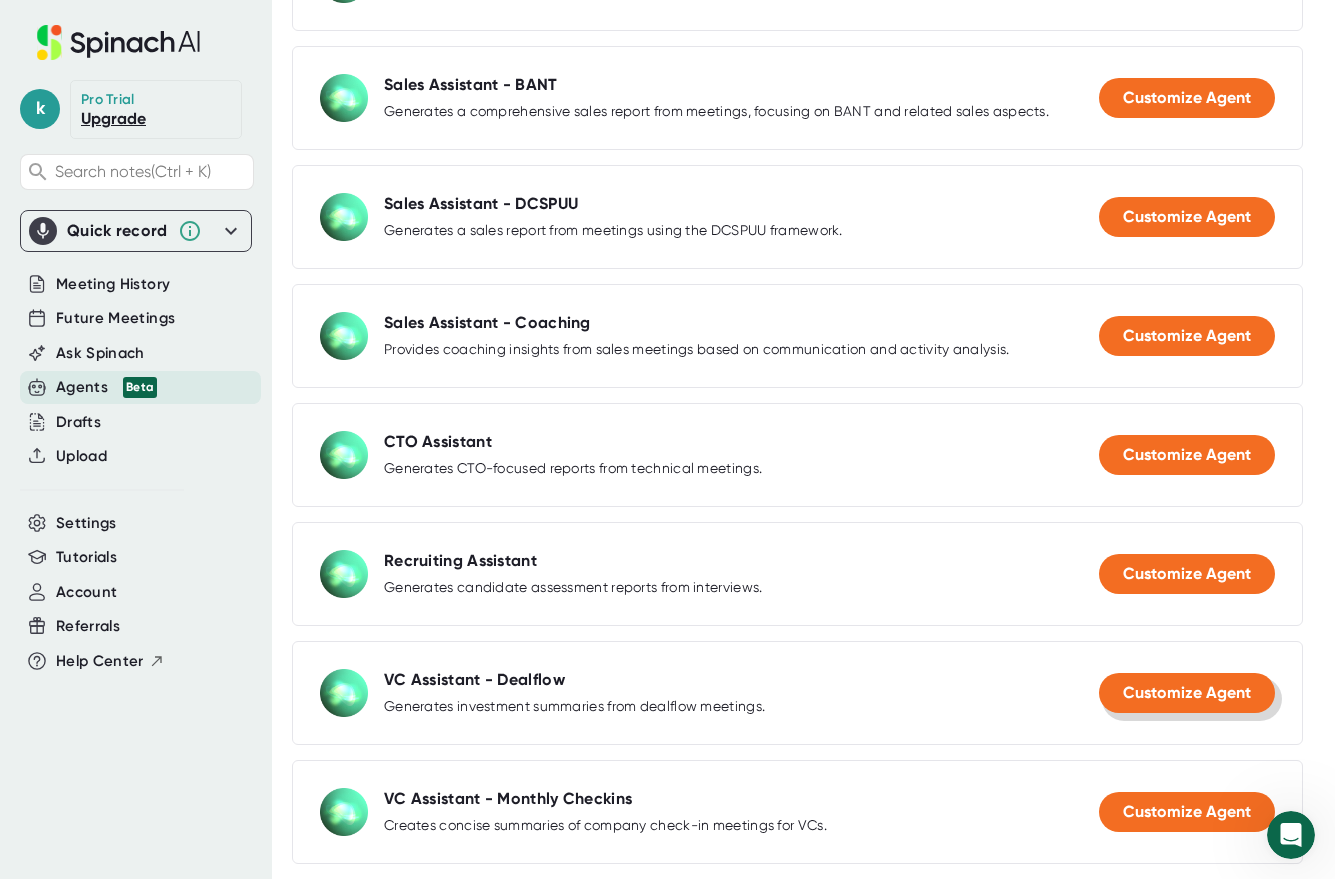 click on "Customize Agent" at bounding box center [1187, 692] 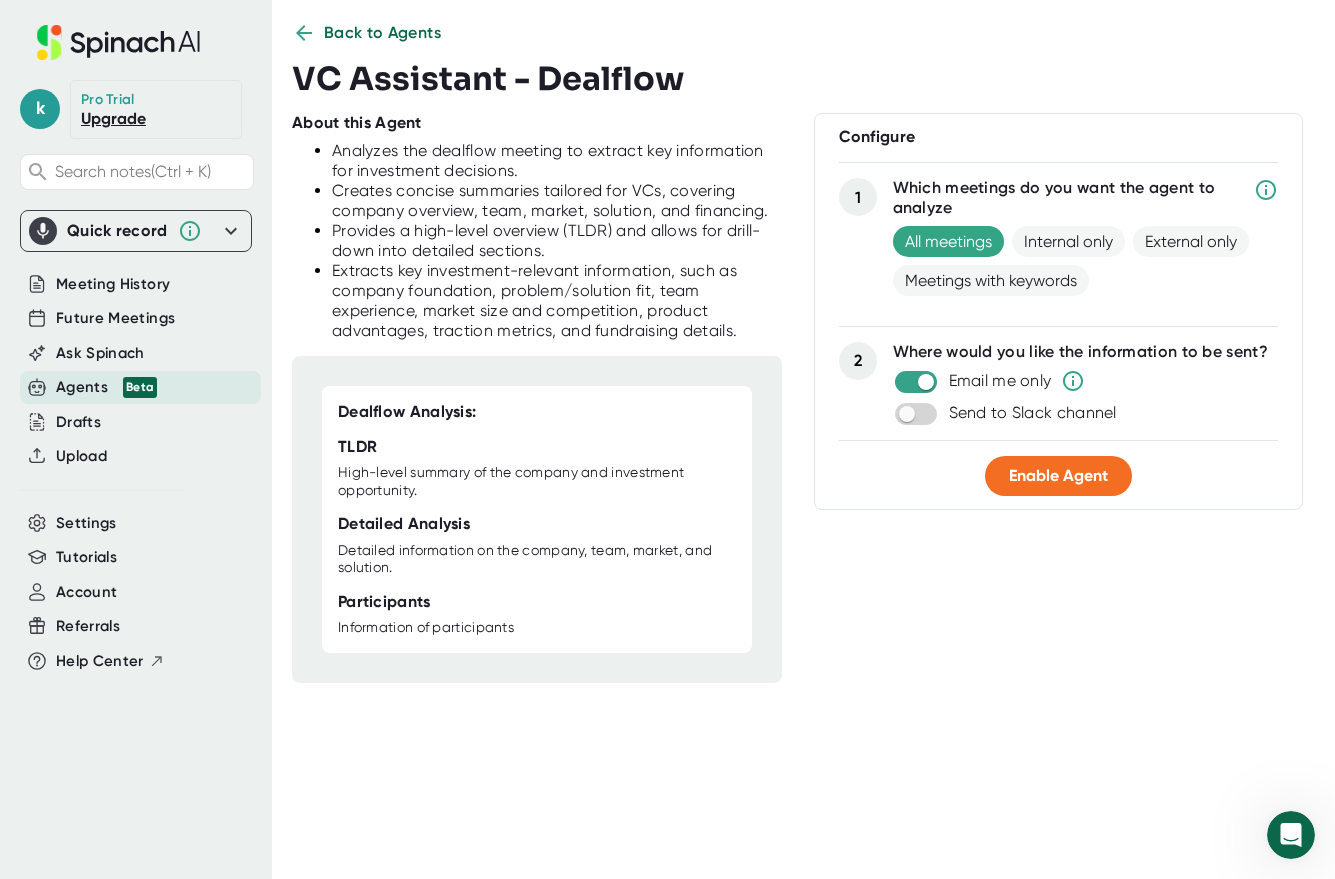 scroll, scrollTop: 27, scrollLeft: 0, axis: vertical 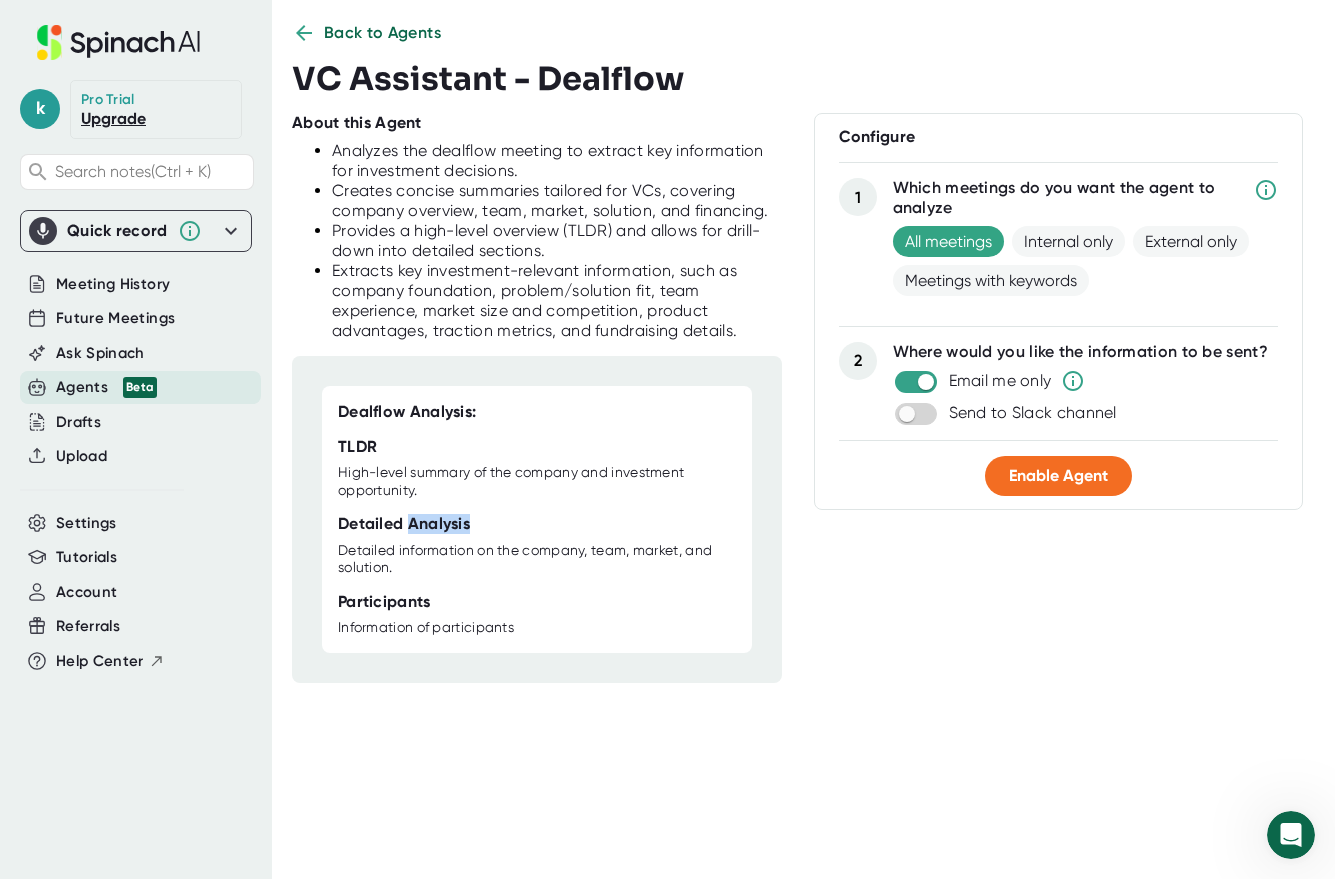 click on "Detailed Analysis" at bounding box center (404, 524) 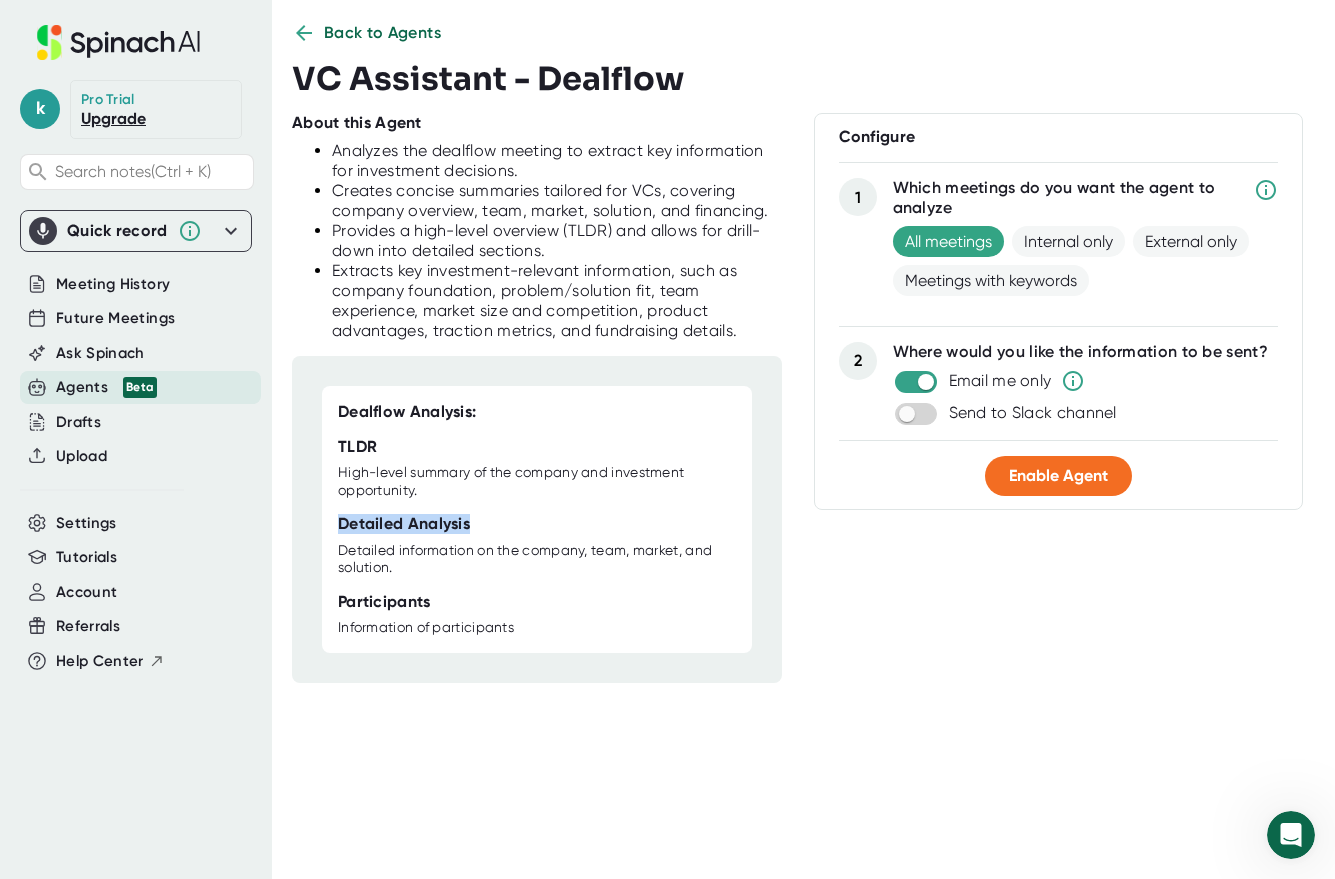 click on "Detailed Analysis" at bounding box center (404, 524) 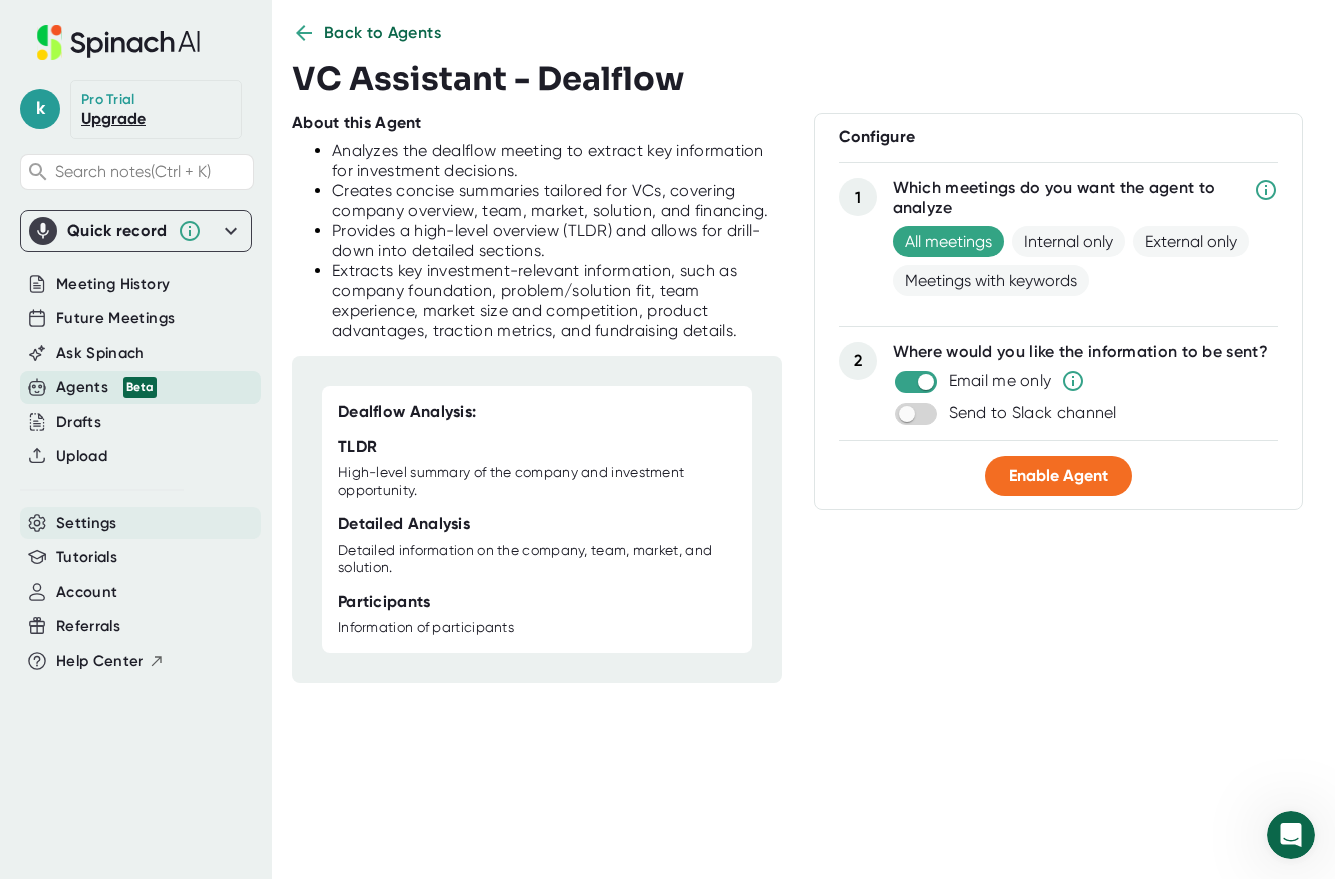 click on "Settings" at bounding box center (140, 523) 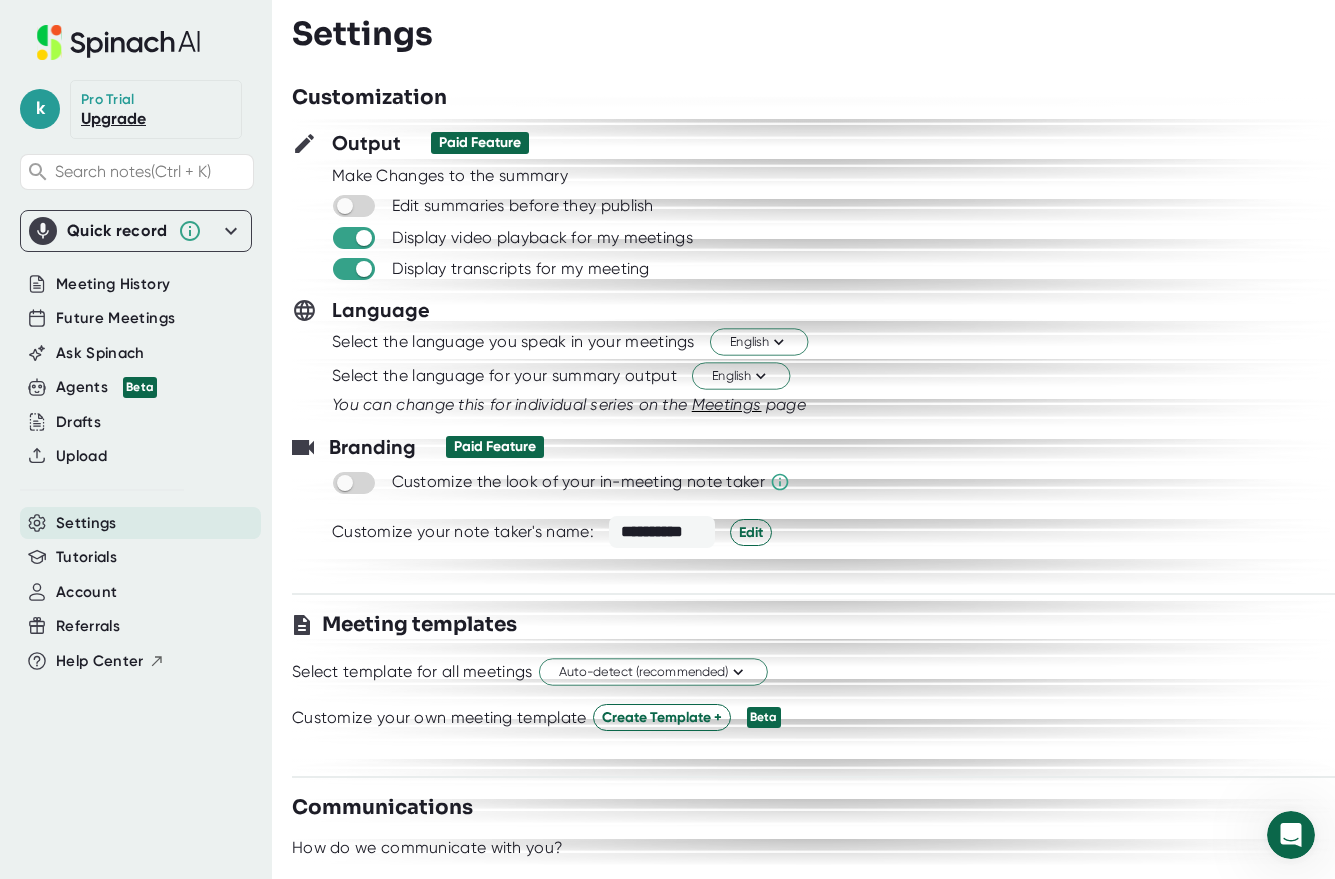 scroll, scrollTop: 0, scrollLeft: 0, axis: both 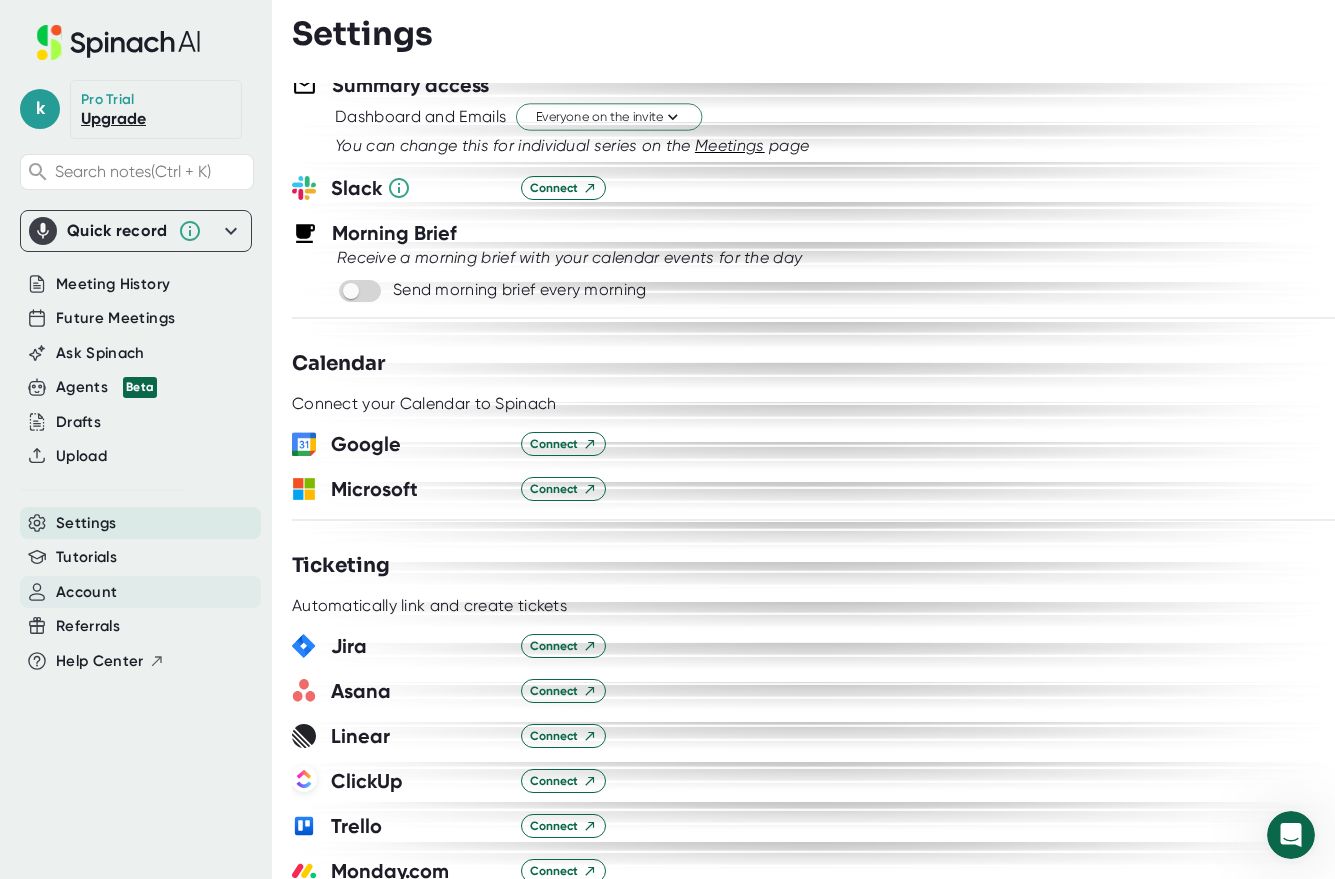 click on "Account" at bounding box center [140, 592] 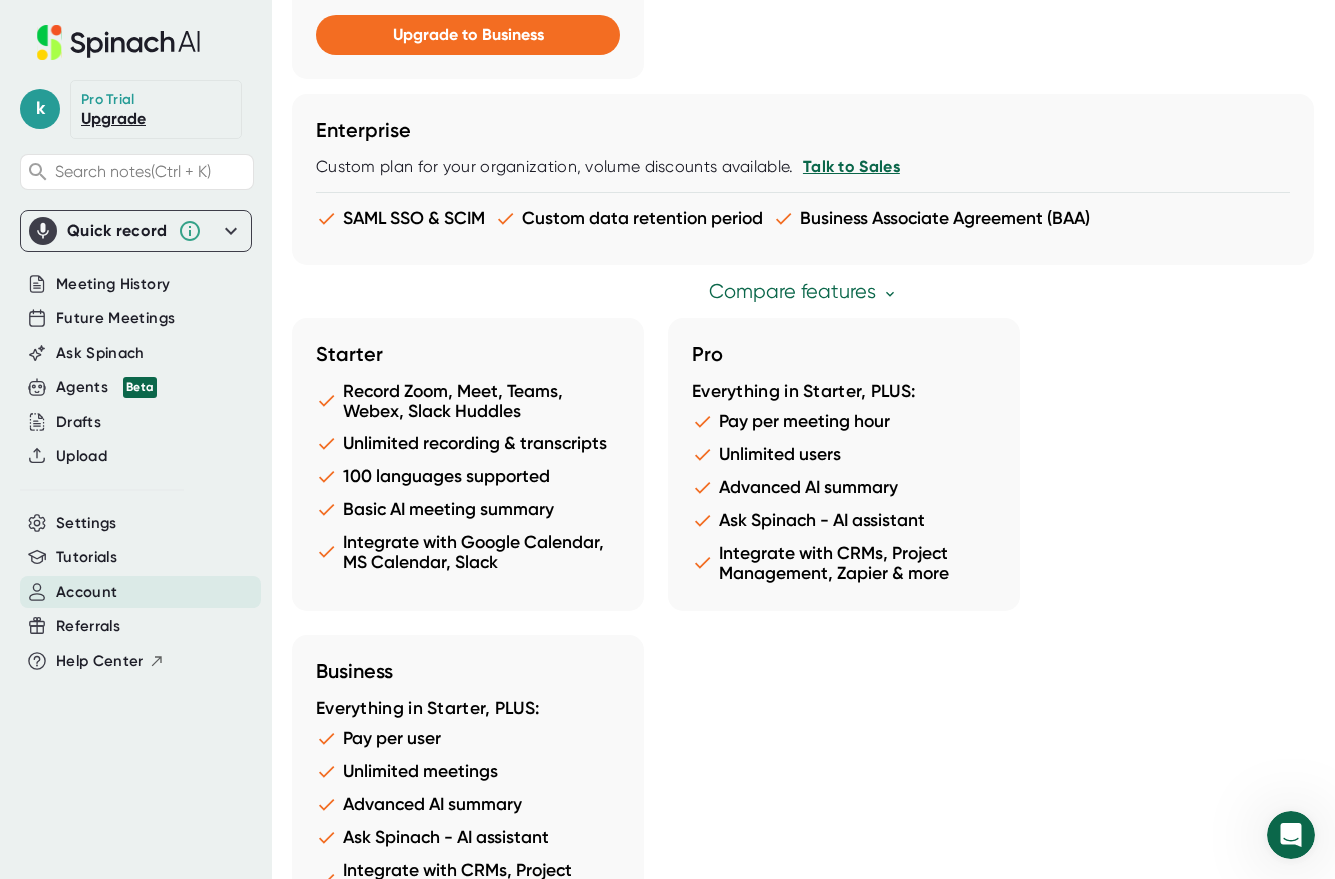 scroll, scrollTop: 1493, scrollLeft: 0, axis: vertical 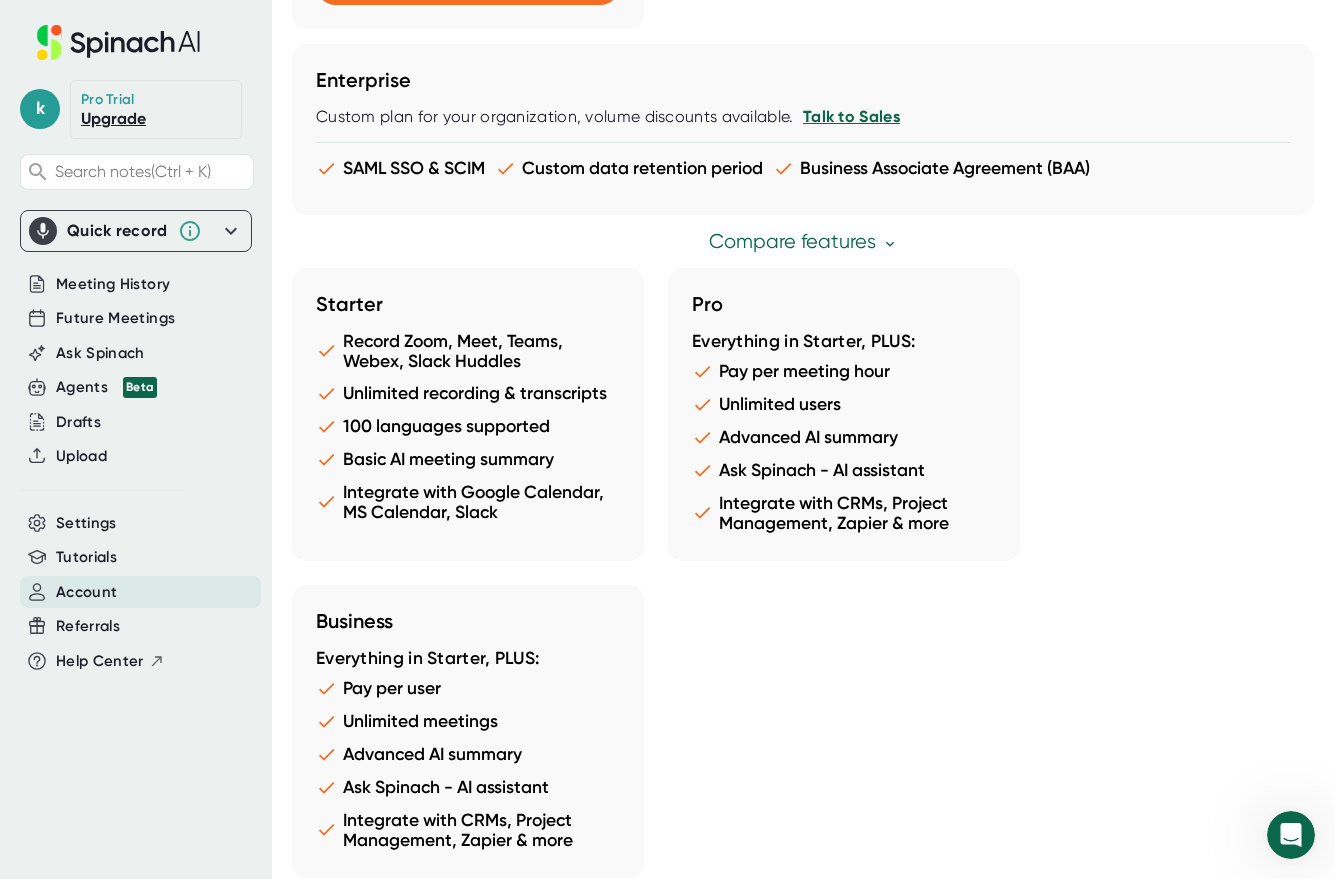 click on "Starter Record Zoom, Meet, Teams, Webex, Slack Huddles Unlimited recording & transcripts 100 languages supported Basic AI meeting summary Integrate with Google Calendar, MS Calendar, Slack Pro Everything in Starter, PLUS: Pay per meeting hour Unlimited users Advanced AI summary Ask Spinach - AI assistant Integrate with CRMs, Project Management, Zapier & more Business Everything in Starter, PLUS: Pay per user Unlimited meetings Advanced AI summary Ask Spinach - AI assistant Integrate with CRMs, Project Management, Zapier & more" at bounding box center [803, 573] 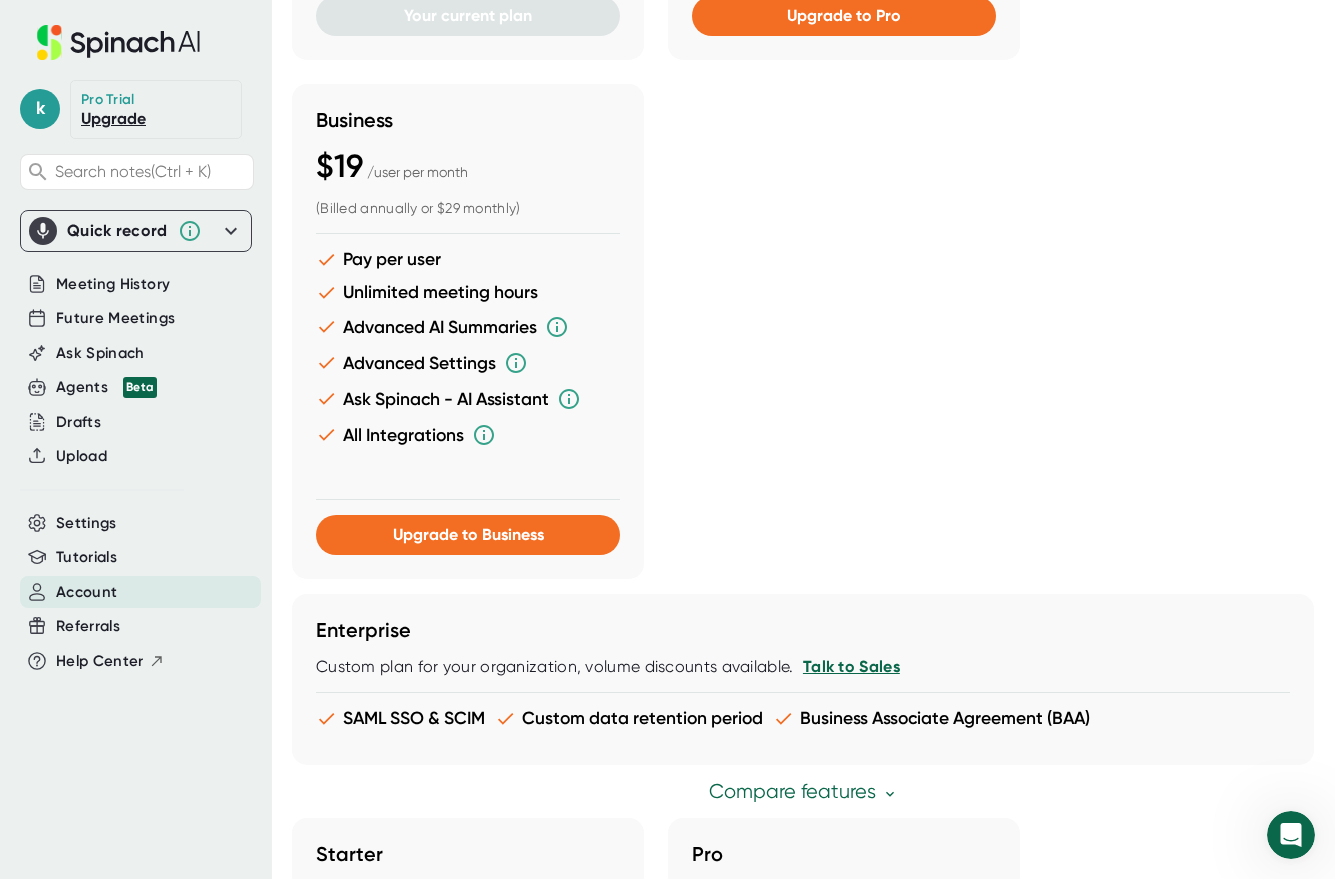 scroll, scrollTop: 926, scrollLeft: 0, axis: vertical 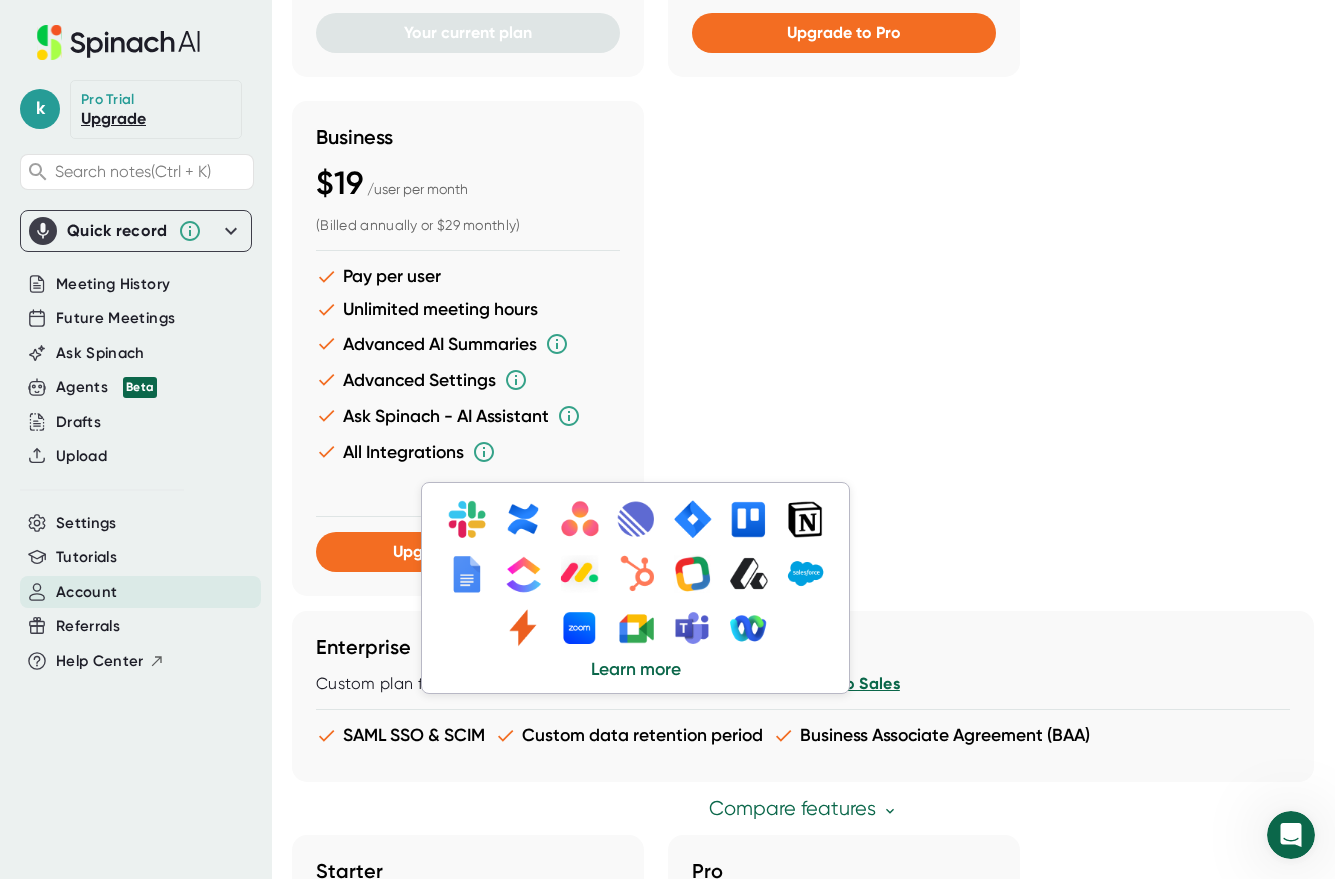 click 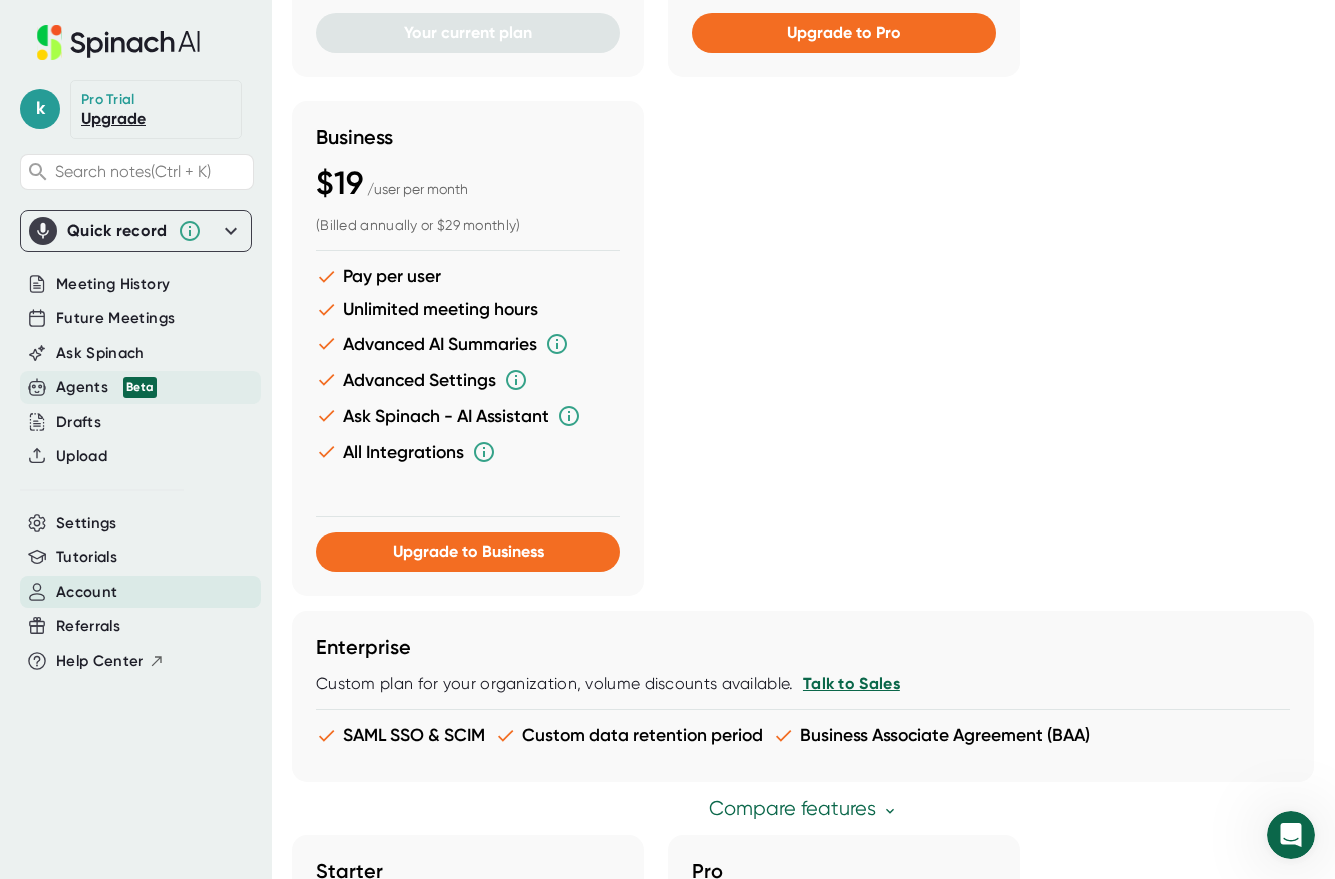 click on "Beta" at bounding box center [140, 387] 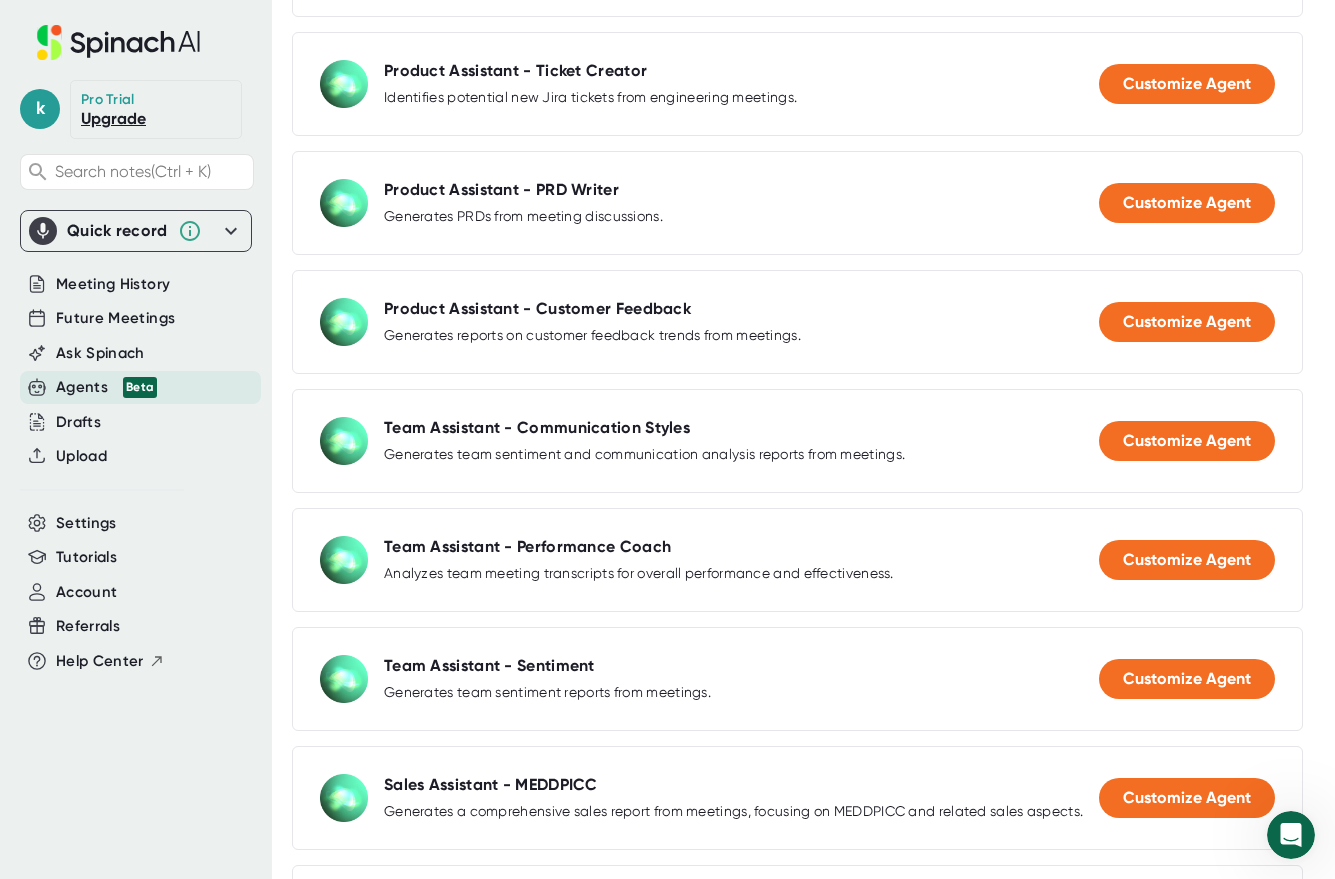 scroll, scrollTop: 1549, scrollLeft: 0, axis: vertical 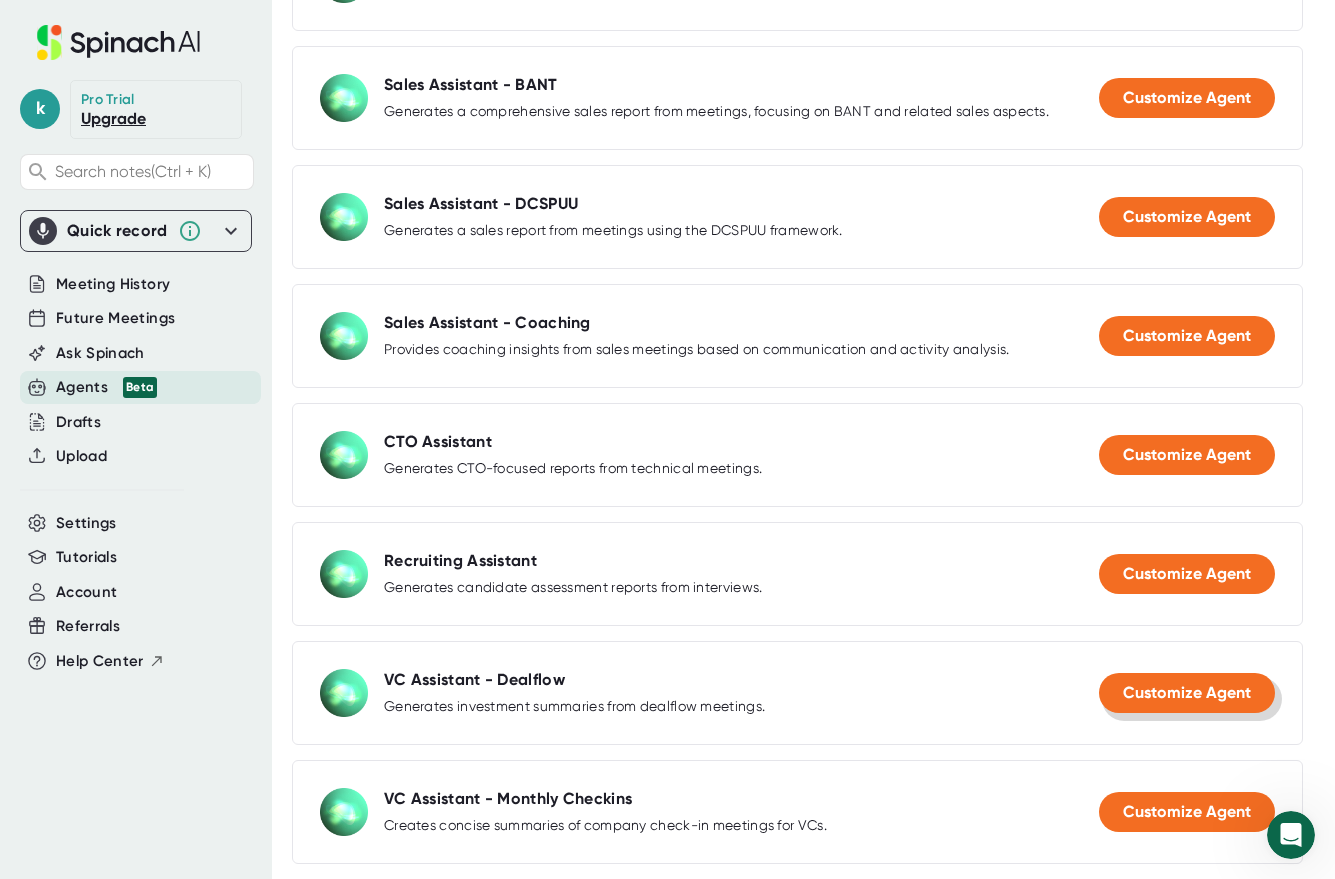 click on "Customize Agent" at bounding box center (1187, 692) 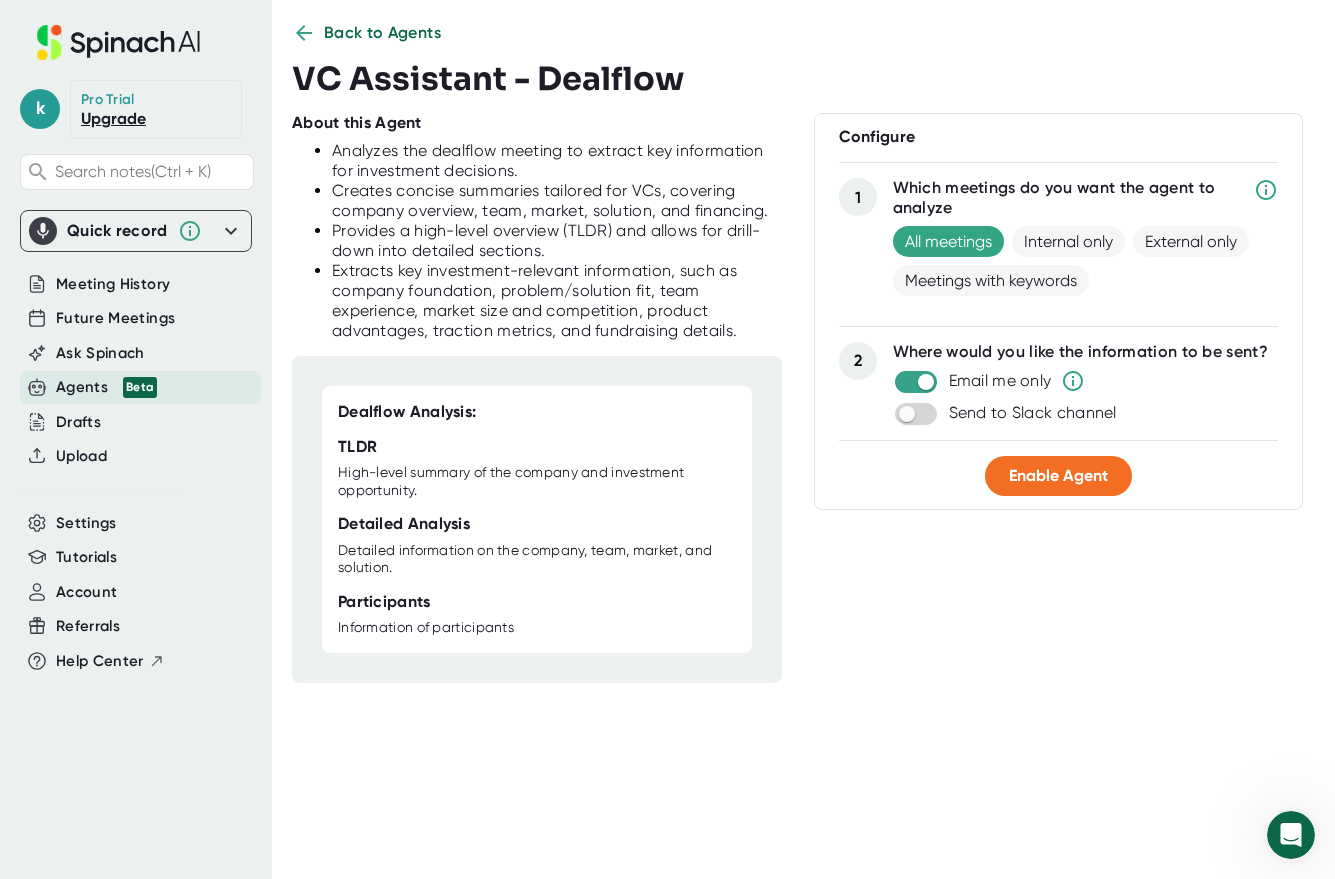 click on "Detailed information on the company, team, market, and solution." at bounding box center (537, 559) 